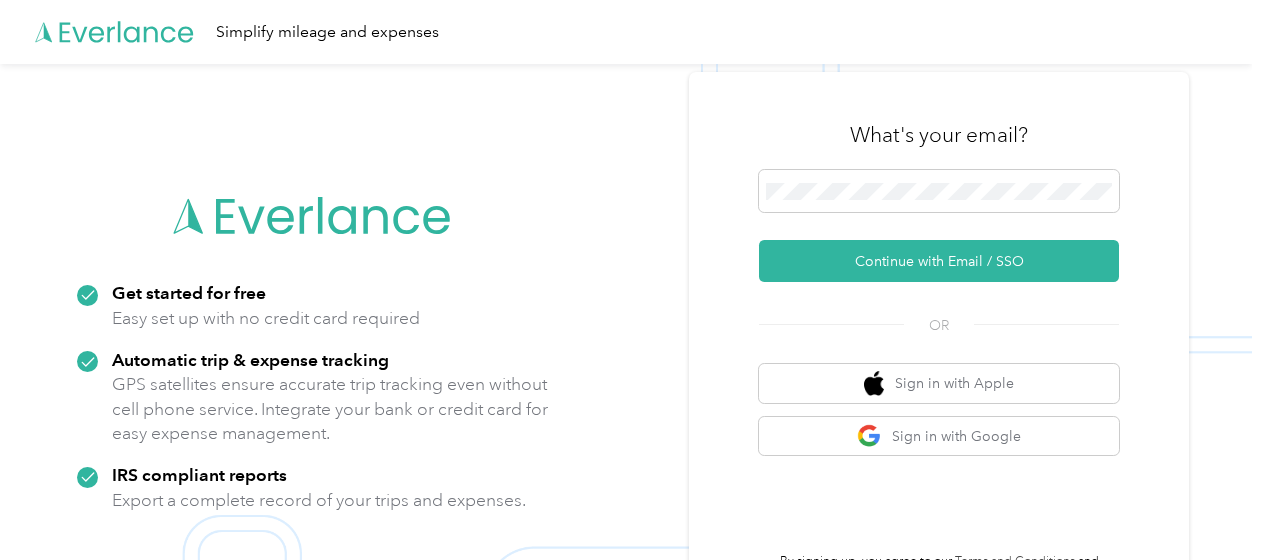 scroll, scrollTop: 0, scrollLeft: 0, axis: both 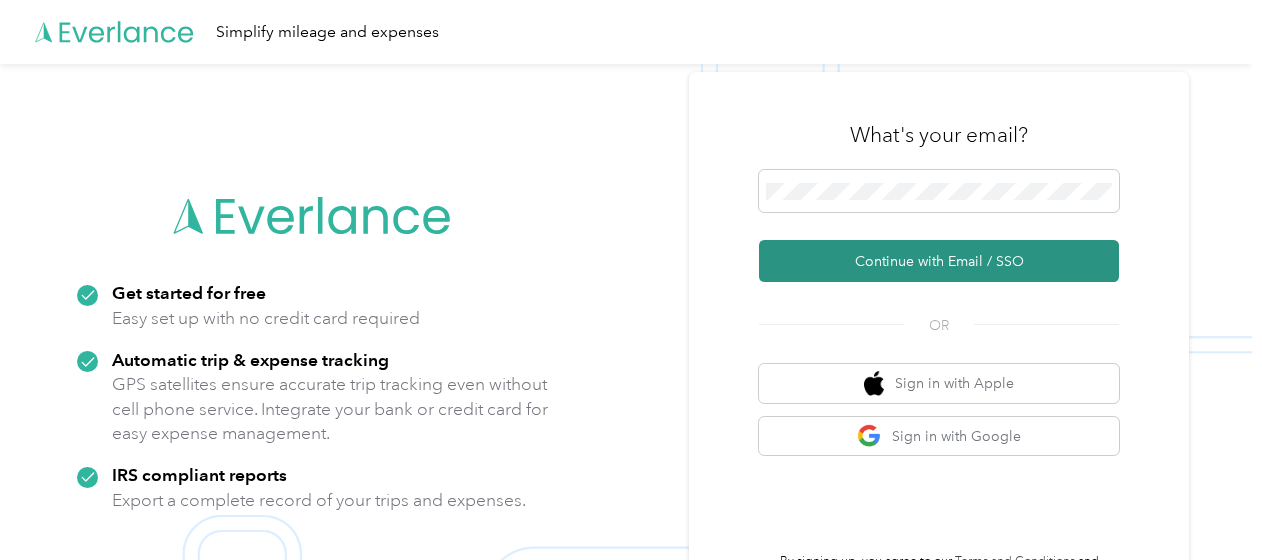 click on "Continue with Email / SSO" at bounding box center (939, 261) 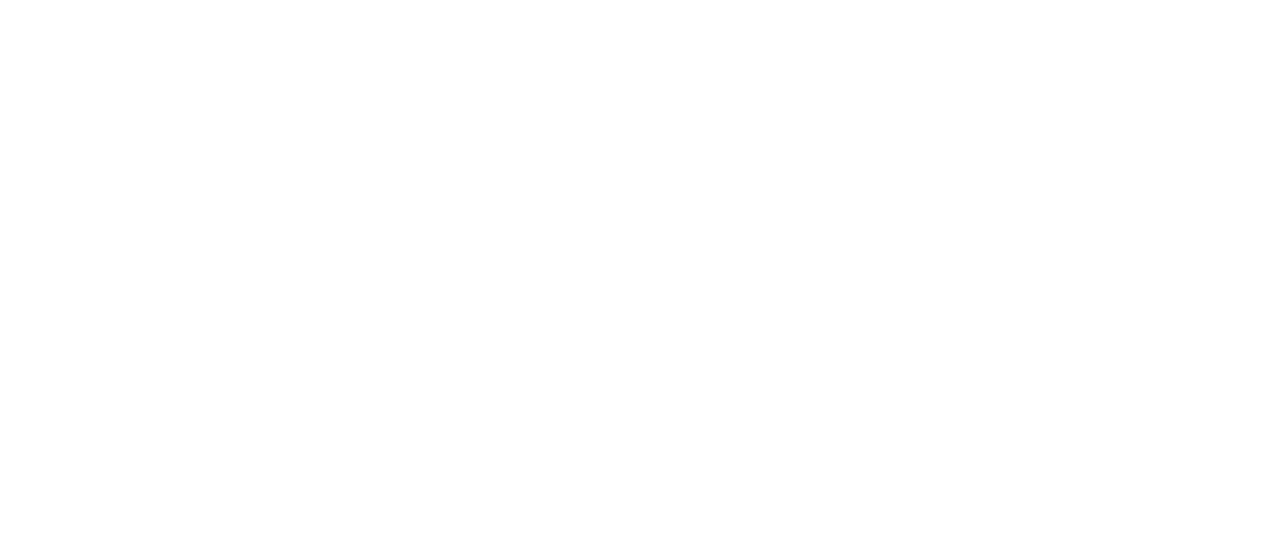 scroll, scrollTop: 0, scrollLeft: 0, axis: both 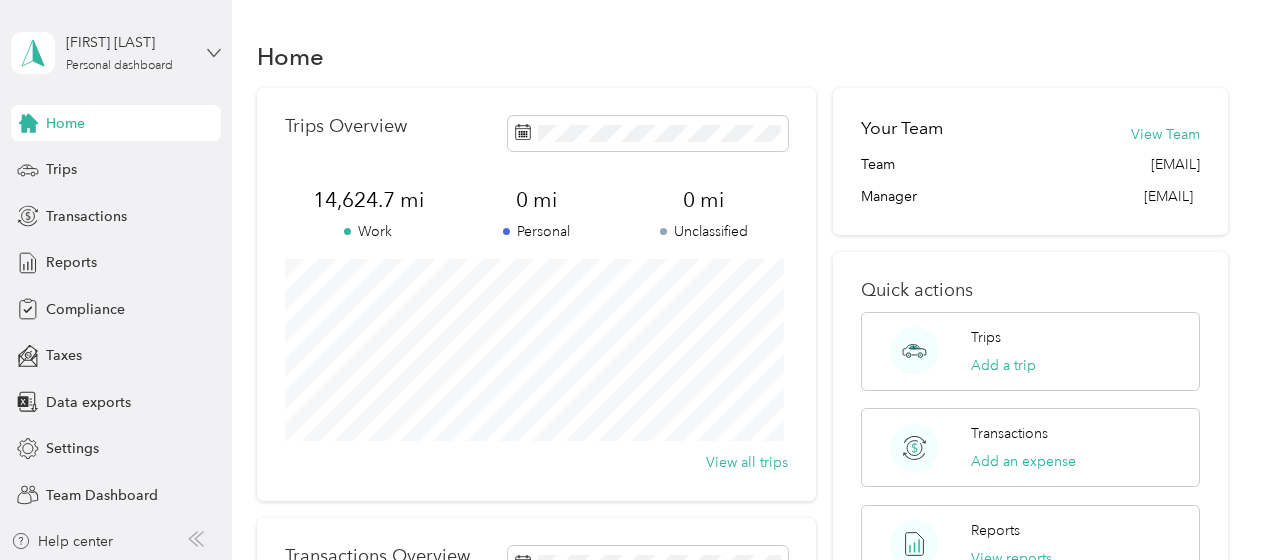 click 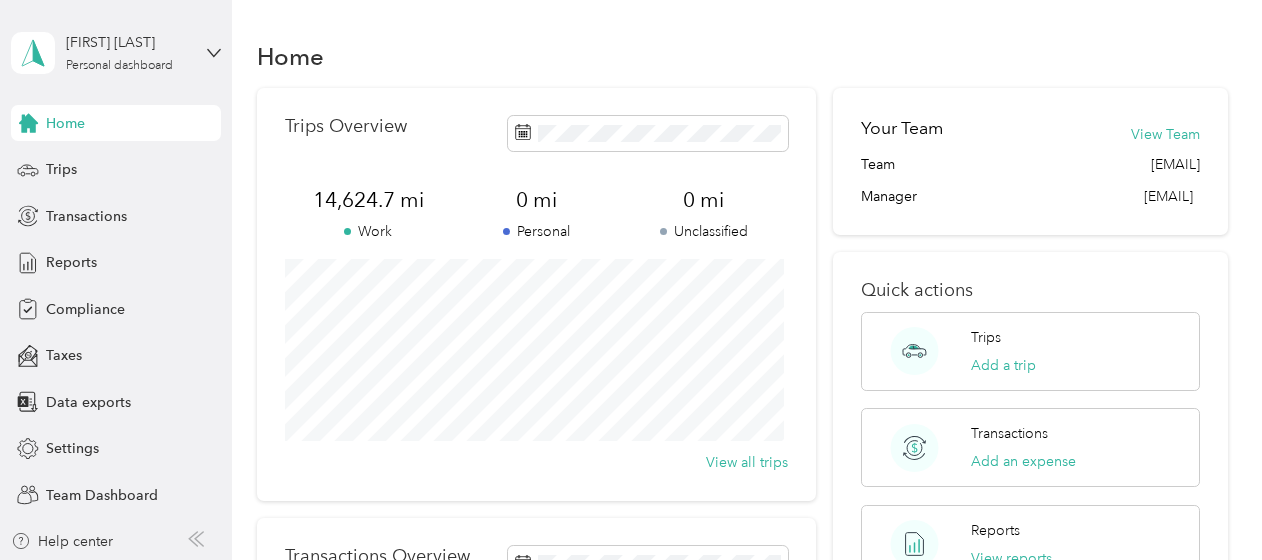 click on "Team dashboard" at bounding box center [74, 164] 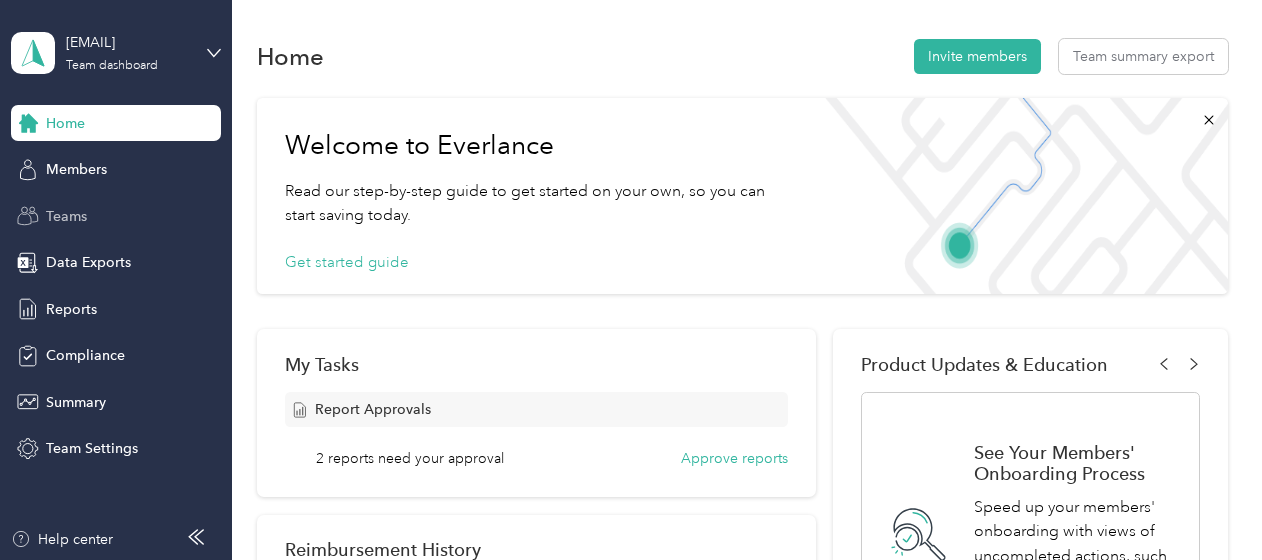 click on "Teams" at bounding box center (116, 216) 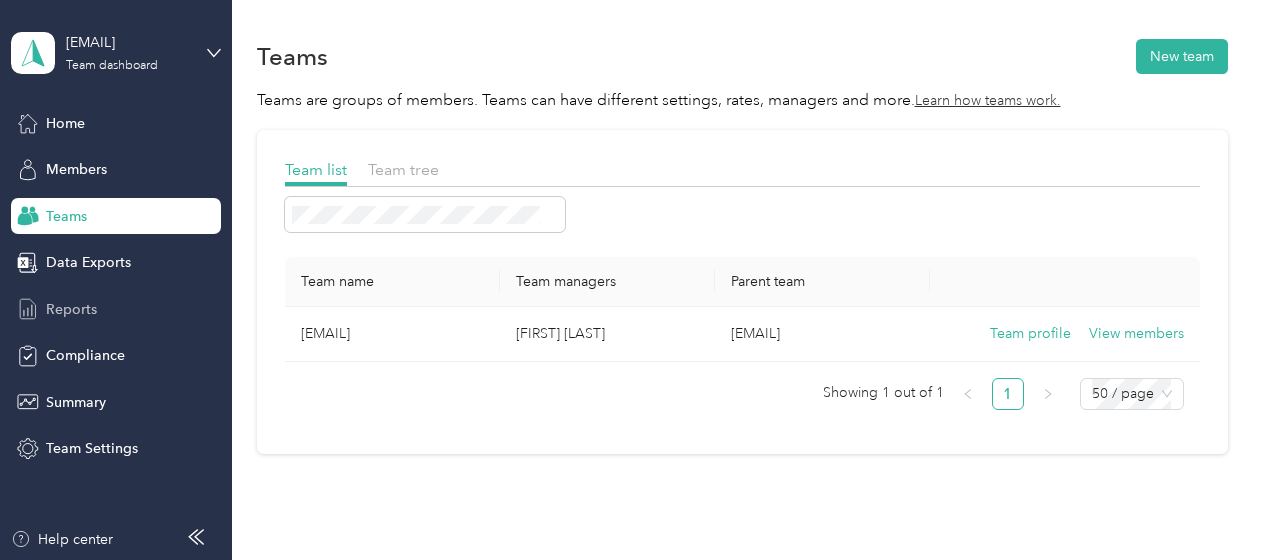 click on "Reports" at bounding box center (71, 309) 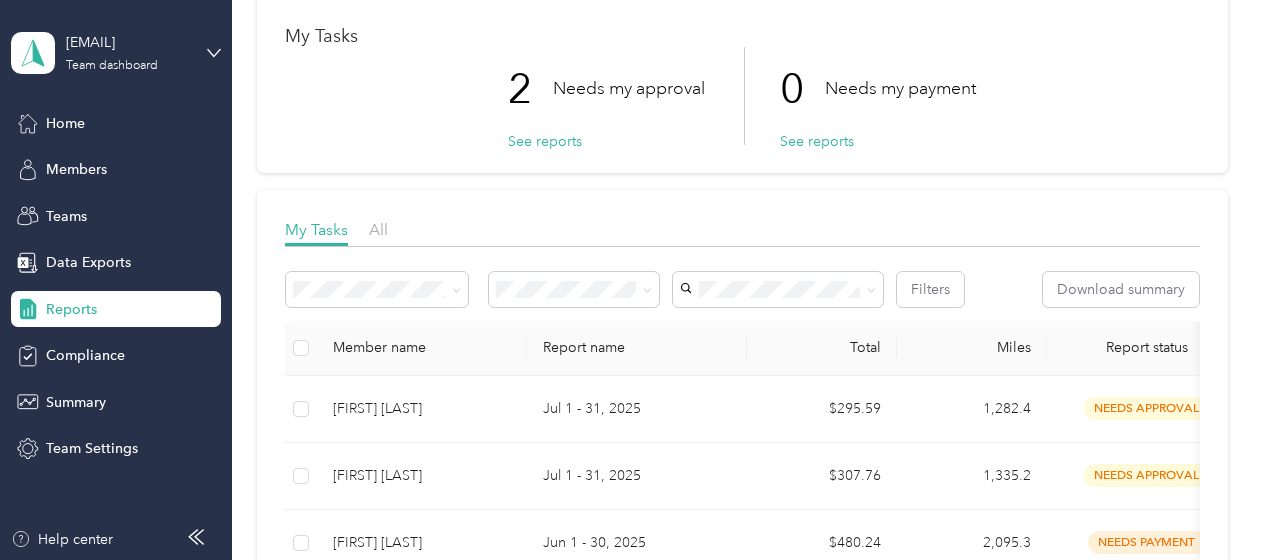 scroll, scrollTop: 200, scrollLeft: 0, axis: vertical 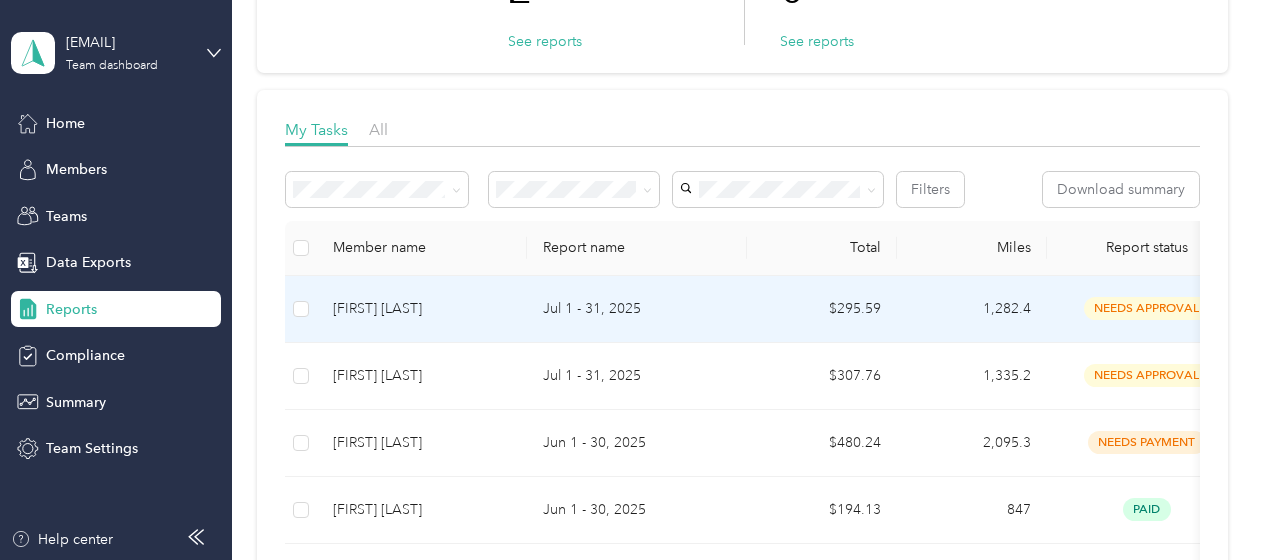 click on "[FIRST] [LAST]" at bounding box center [422, 309] 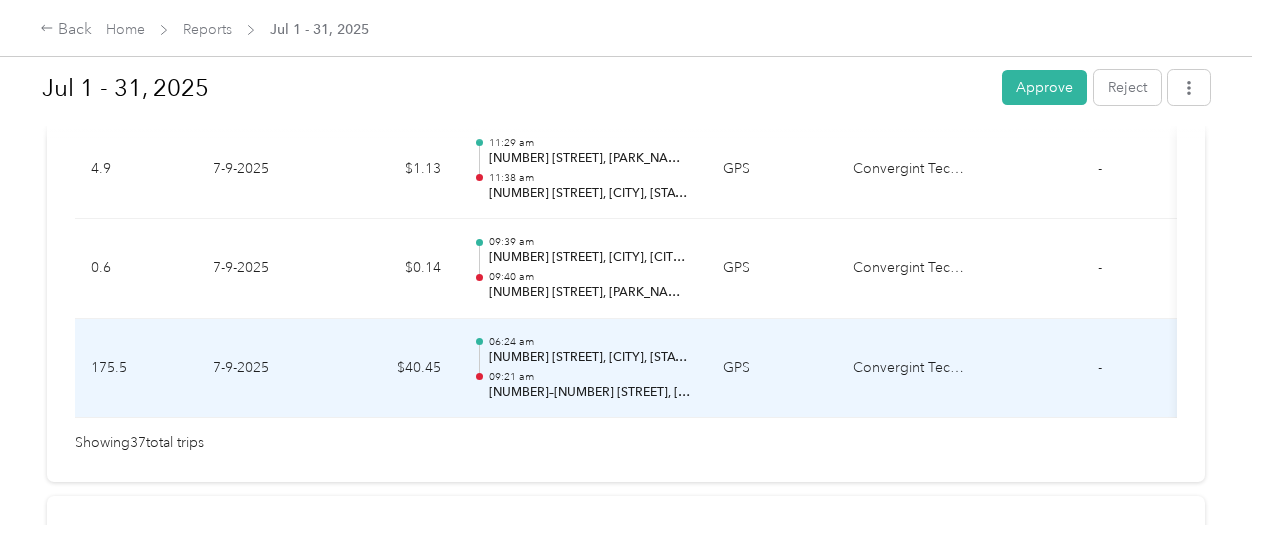 scroll, scrollTop: 4000, scrollLeft: 0, axis: vertical 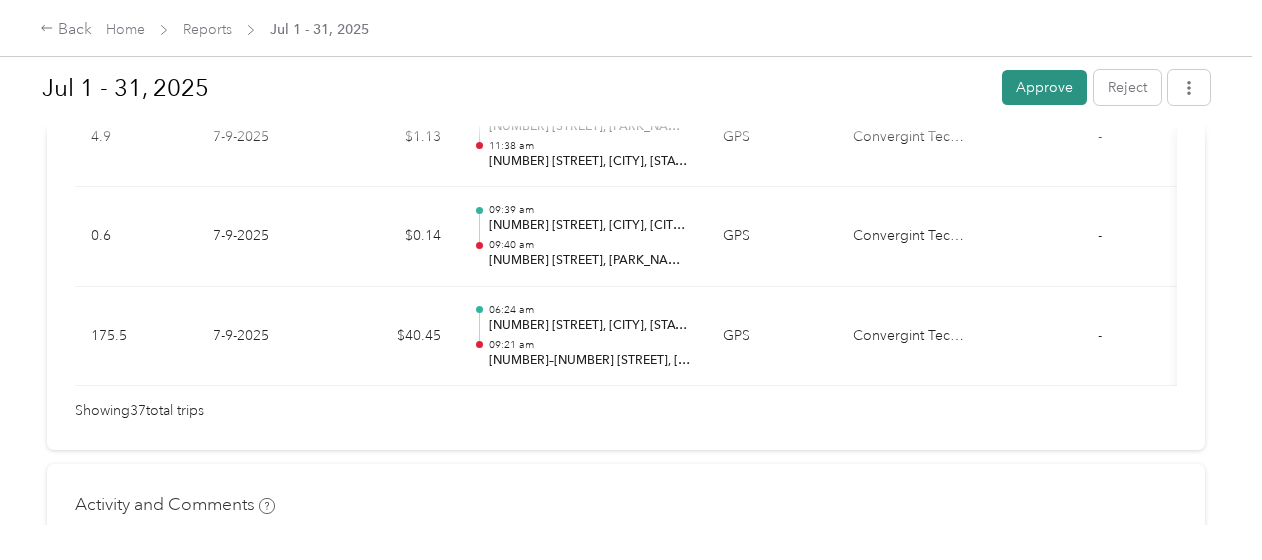 click on "Approve" at bounding box center (1044, 87) 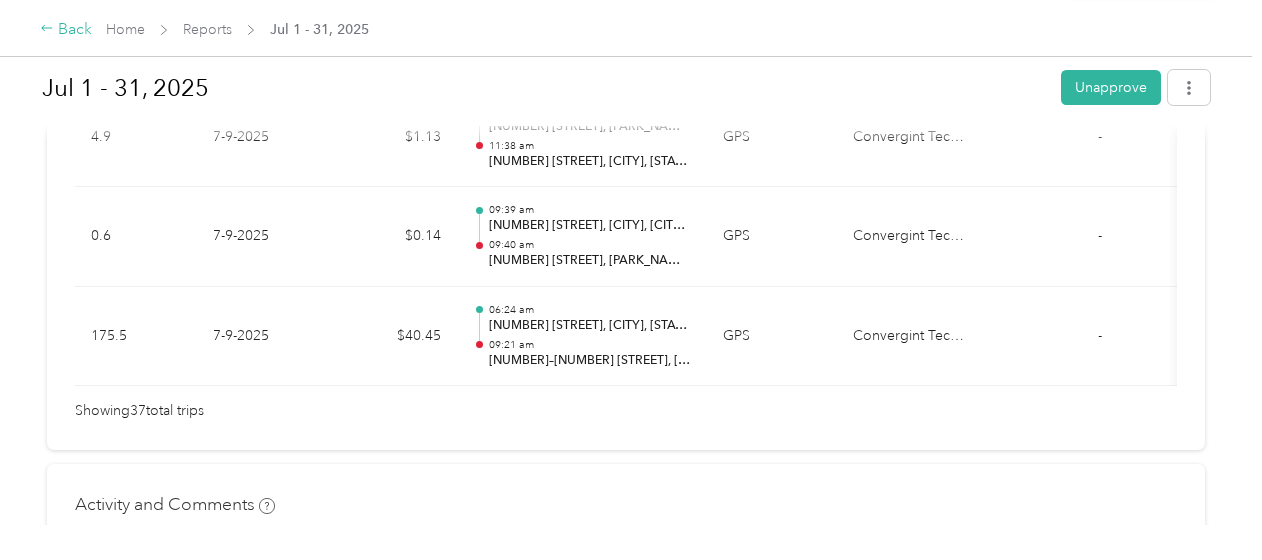 click on "Back" at bounding box center [66, 30] 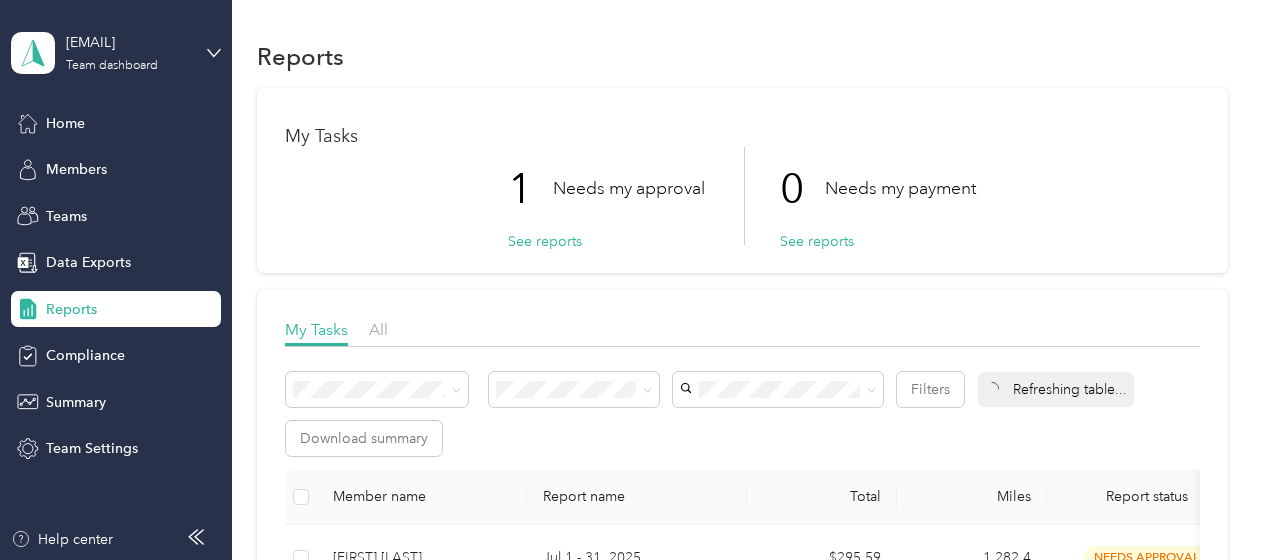 click on "Reports" at bounding box center [71, 309] 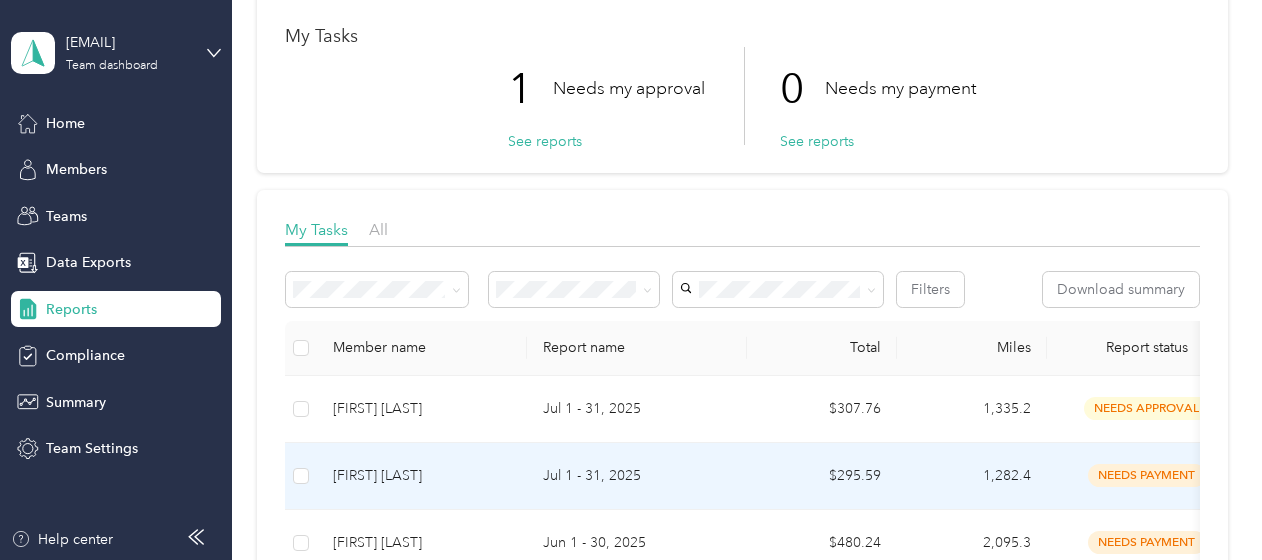 scroll, scrollTop: 200, scrollLeft: 0, axis: vertical 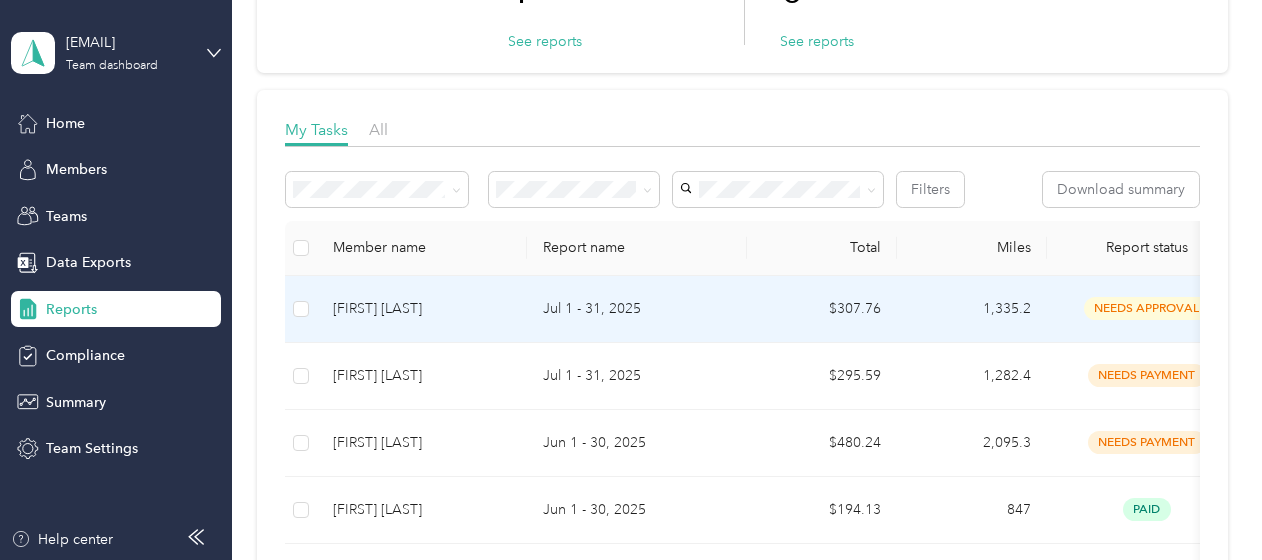click on "needs approval" at bounding box center [1147, 308] 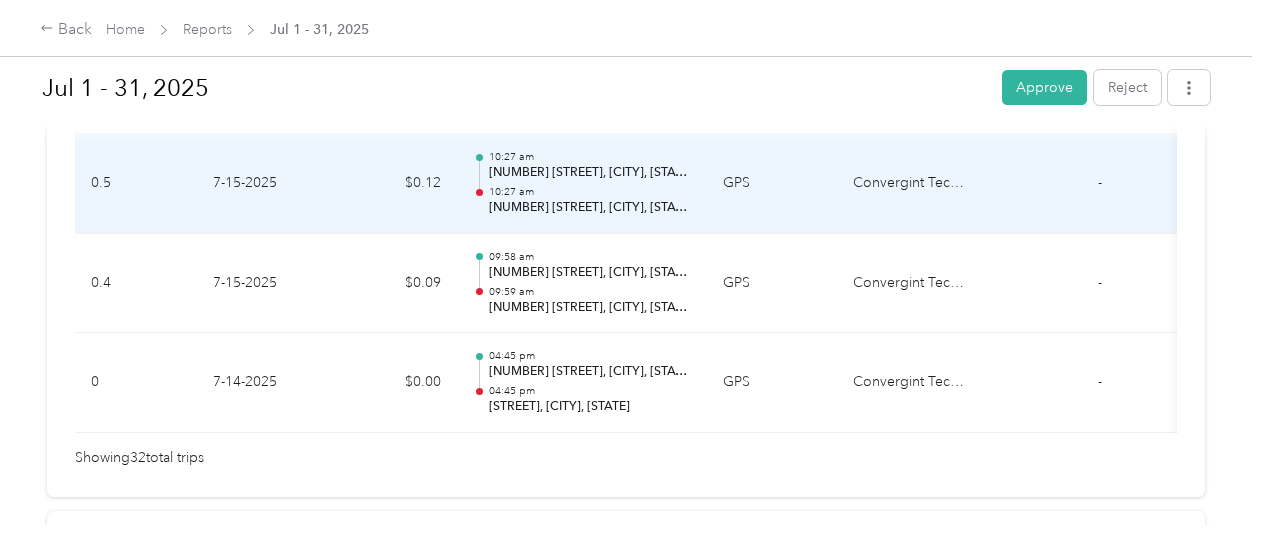 scroll, scrollTop: 3500, scrollLeft: 0, axis: vertical 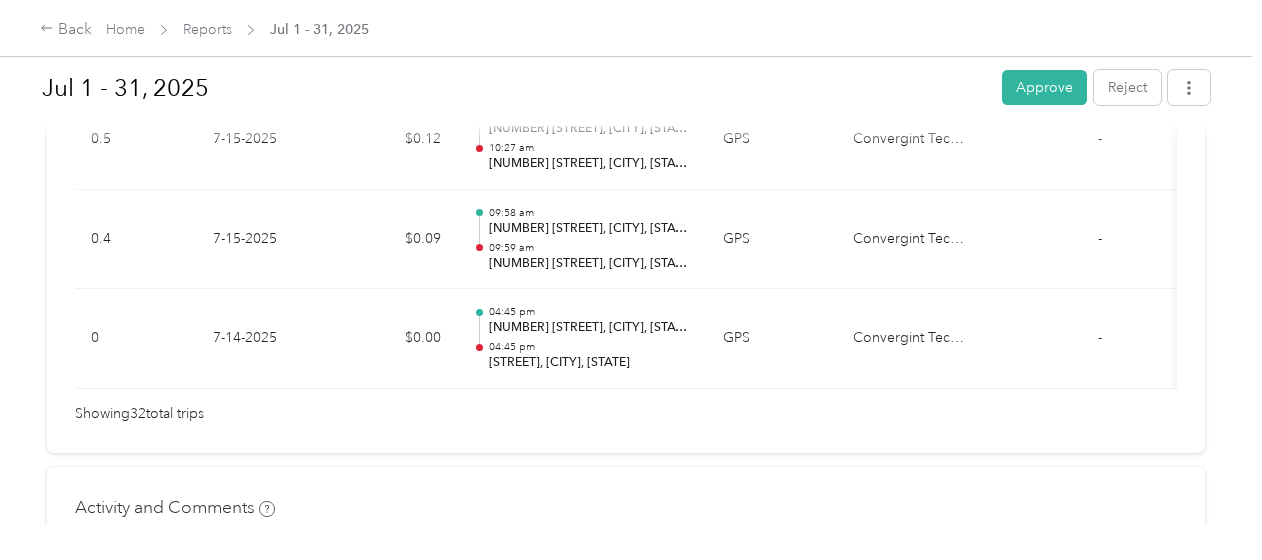 click on "Approve" at bounding box center (1044, 87) 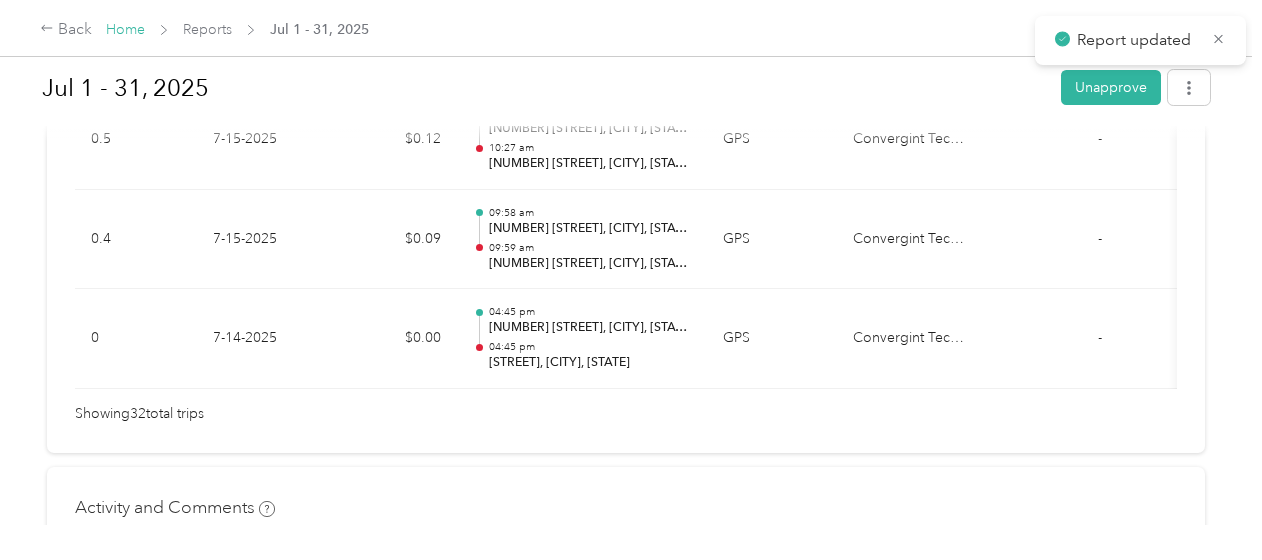 click on "Home" at bounding box center (125, 29) 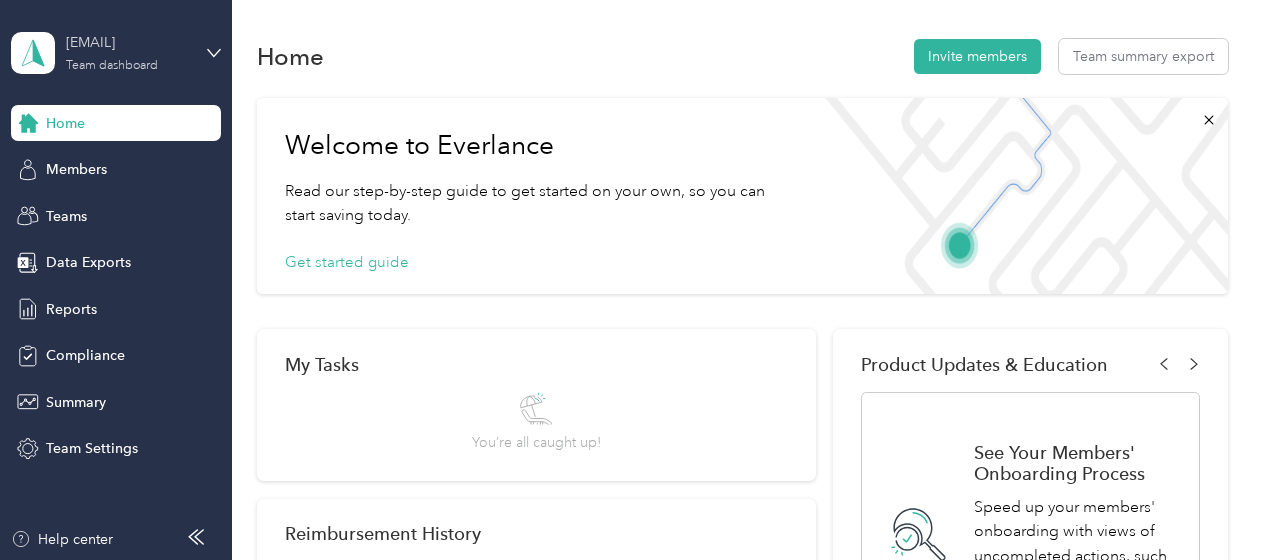click on "[EMAIL] Team dashboard" at bounding box center (128, 52) 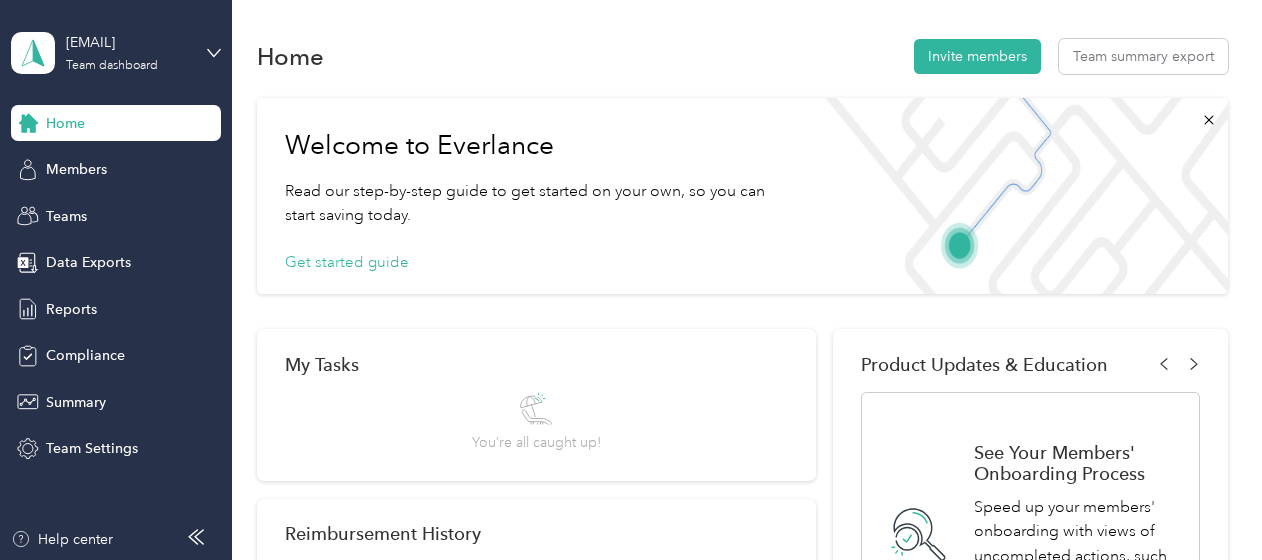 click on "Personal dashboard" at bounding box center (92, 209) 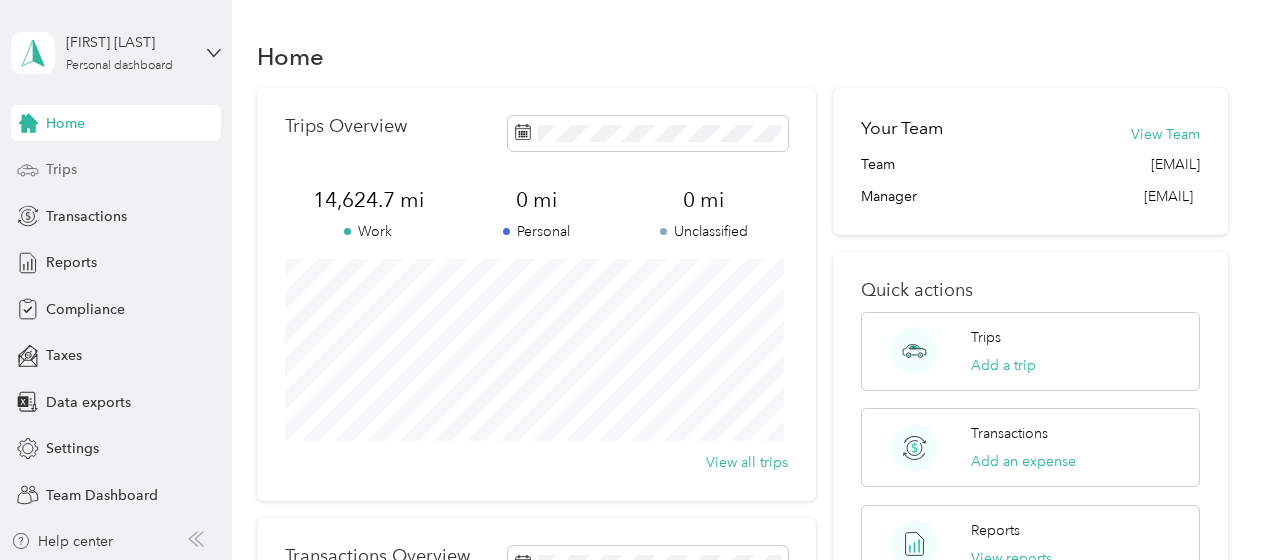 click on "Trips" at bounding box center (61, 169) 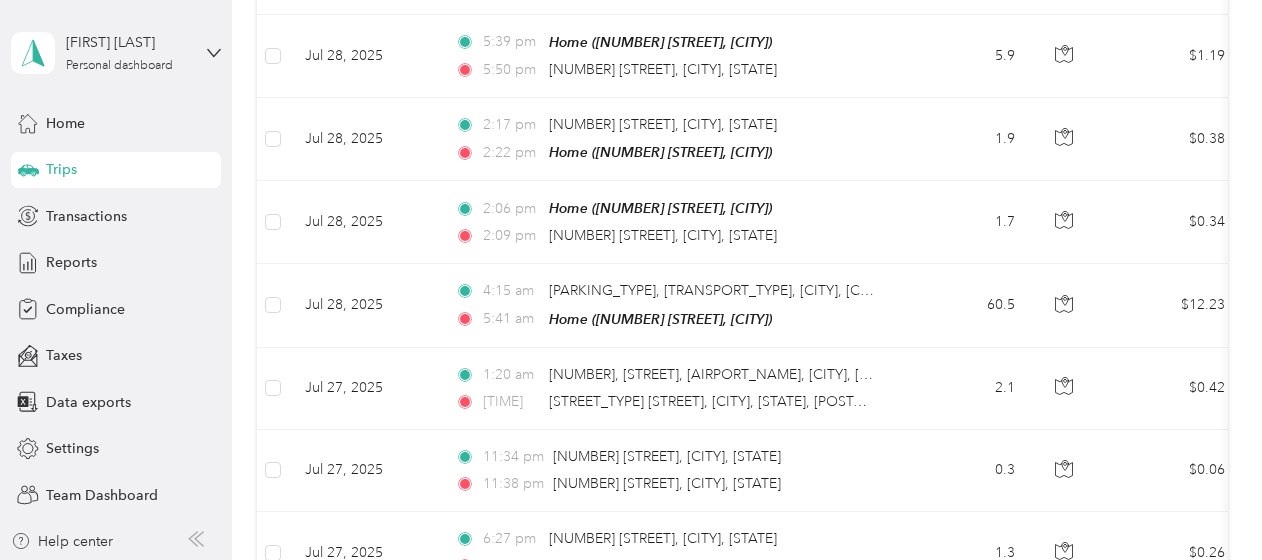 scroll, scrollTop: 2186, scrollLeft: 0, axis: vertical 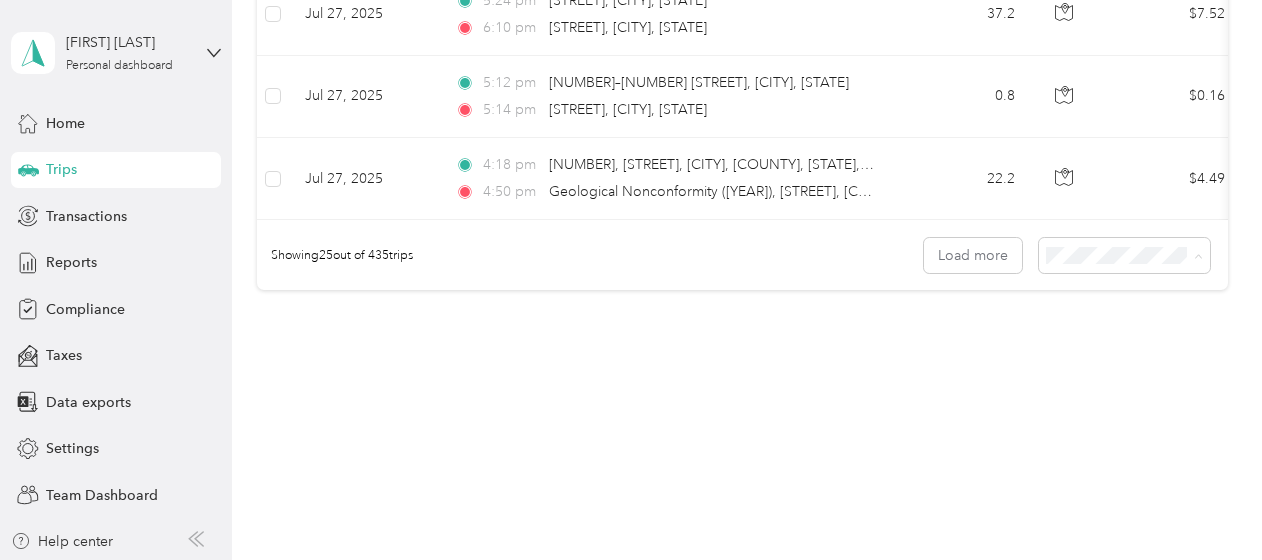 click on "100 per load" at bounding box center [1119, 355] 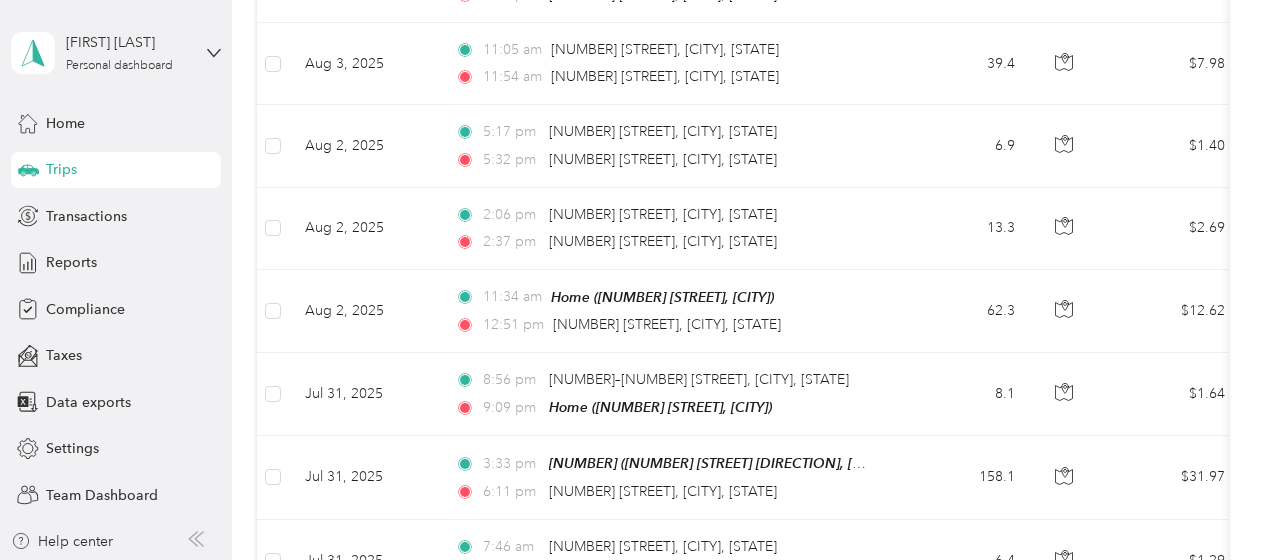 scroll, scrollTop: 2186, scrollLeft: 0, axis: vertical 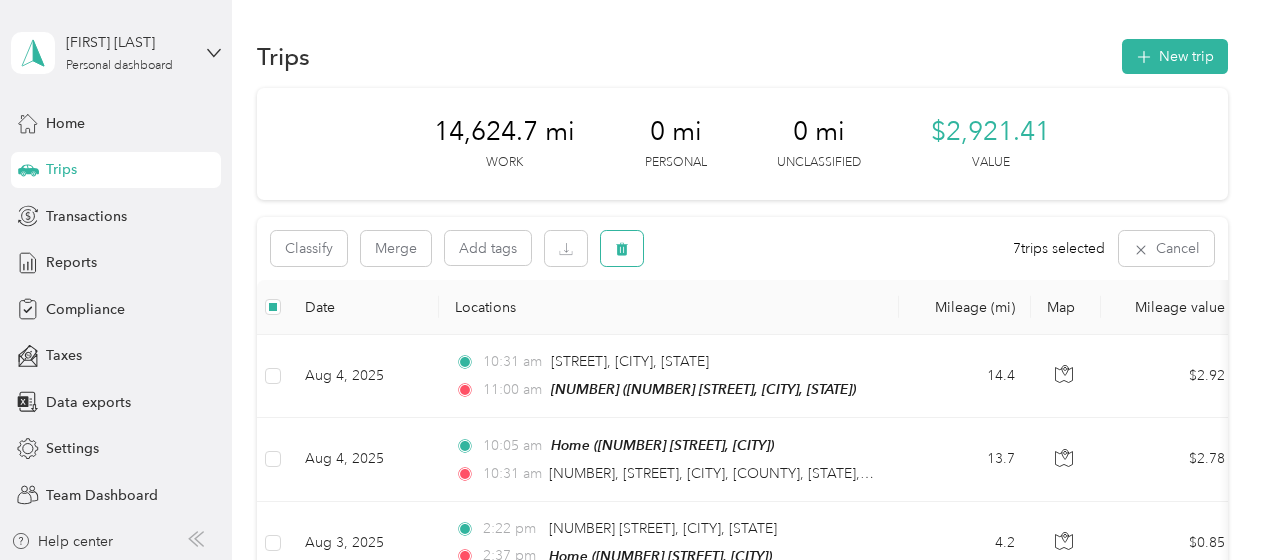 click at bounding box center [622, 248] 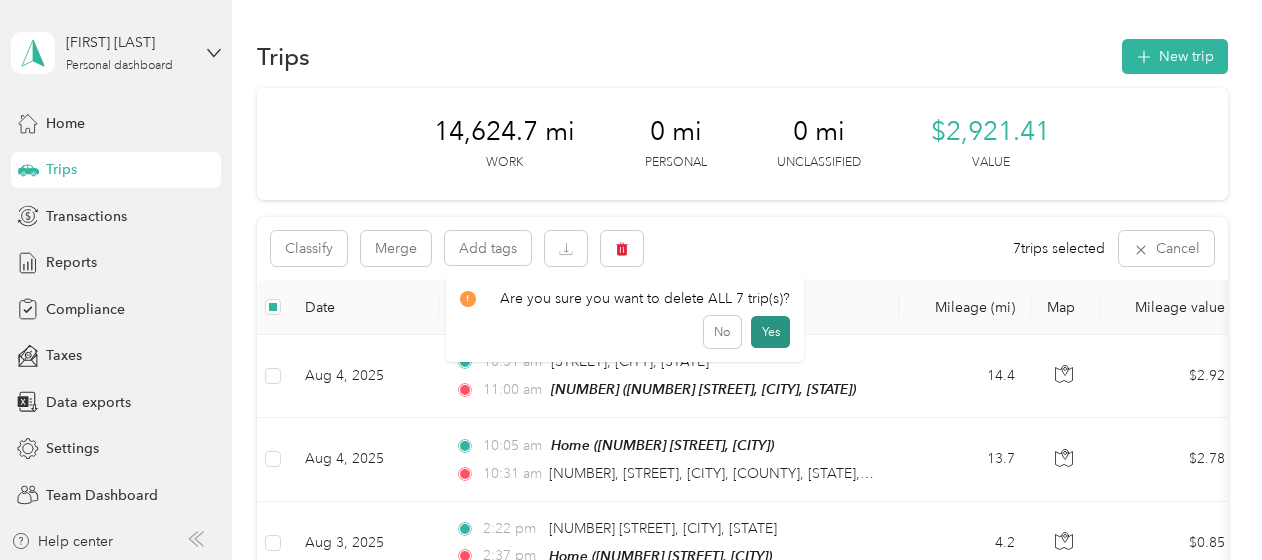 click on "Yes" at bounding box center [770, 332] 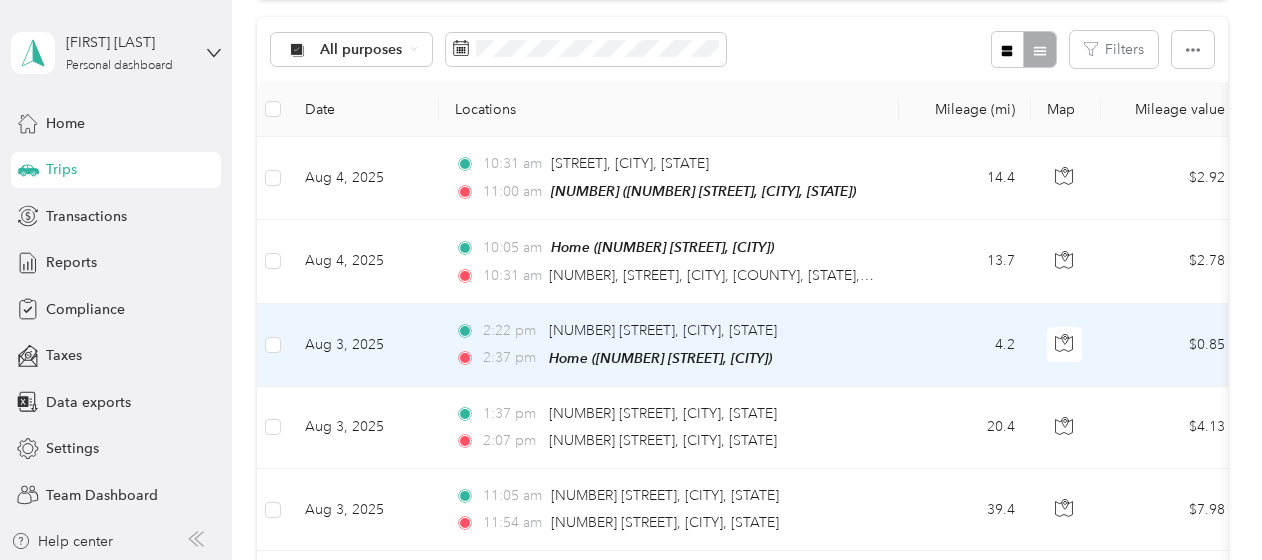 scroll, scrollTop: 300, scrollLeft: 0, axis: vertical 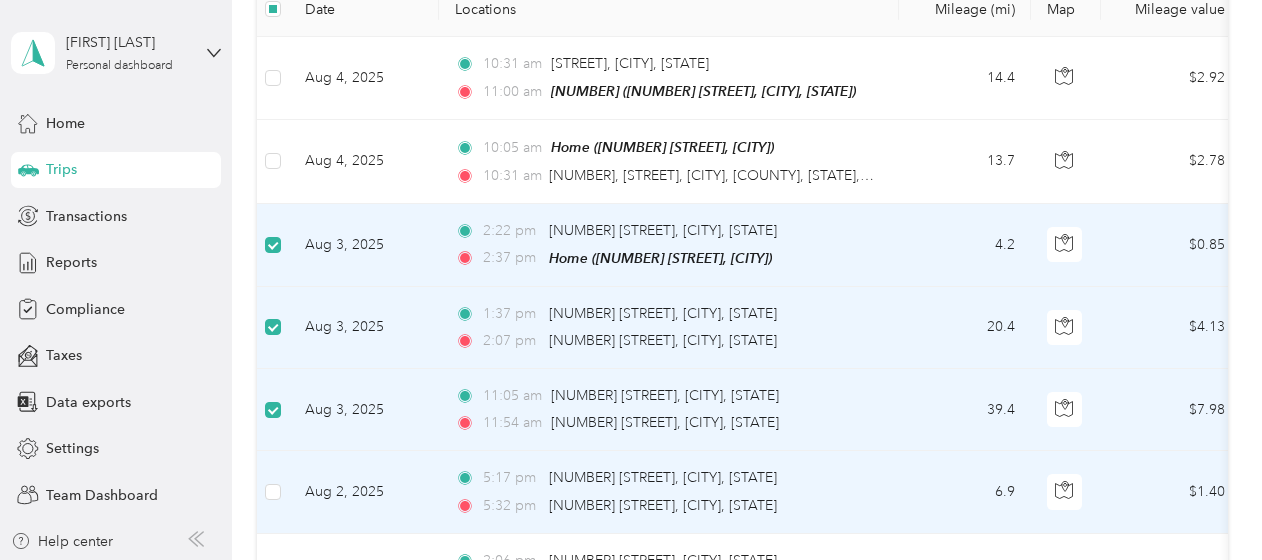 click at bounding box center [273, 492] 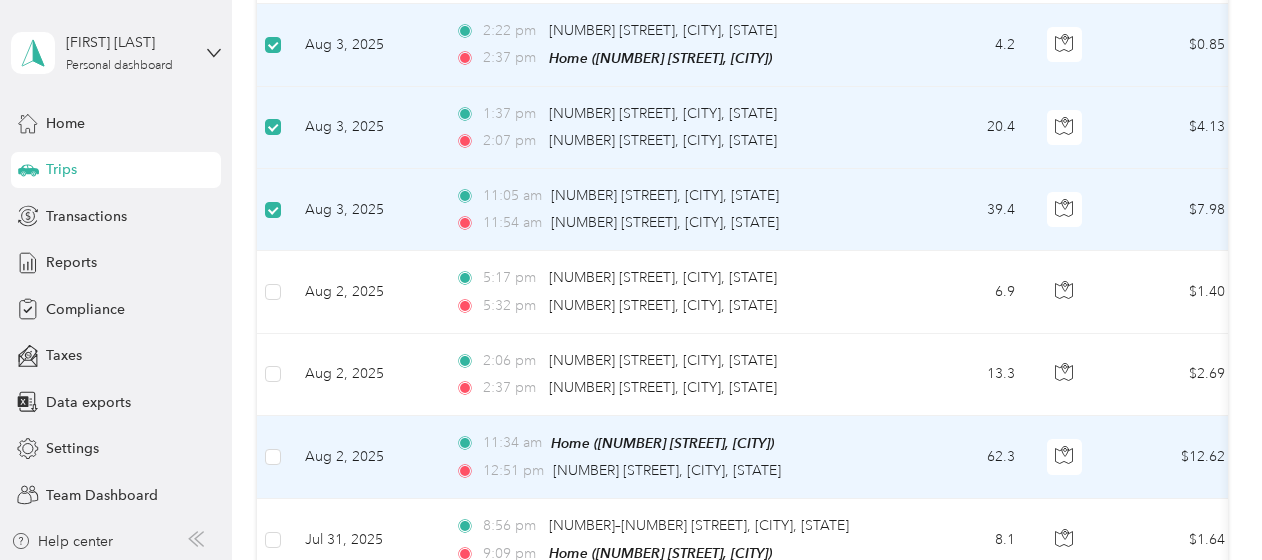 scroll, scrollTop: 498, scrollLeft: 0, axis: vertical 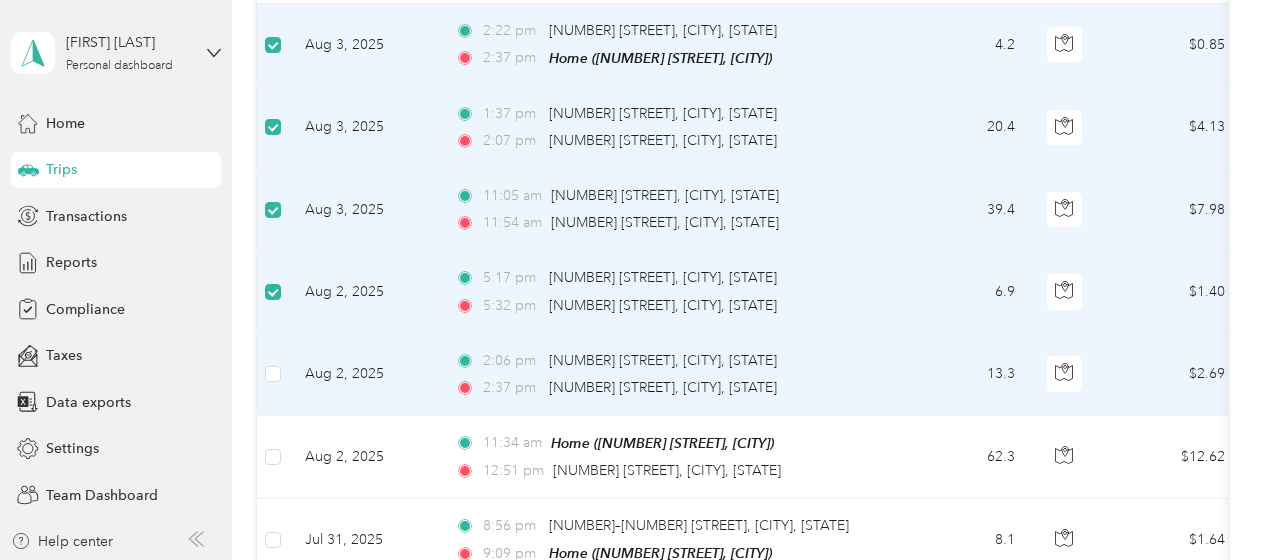 click at bounding box center [273, 375] 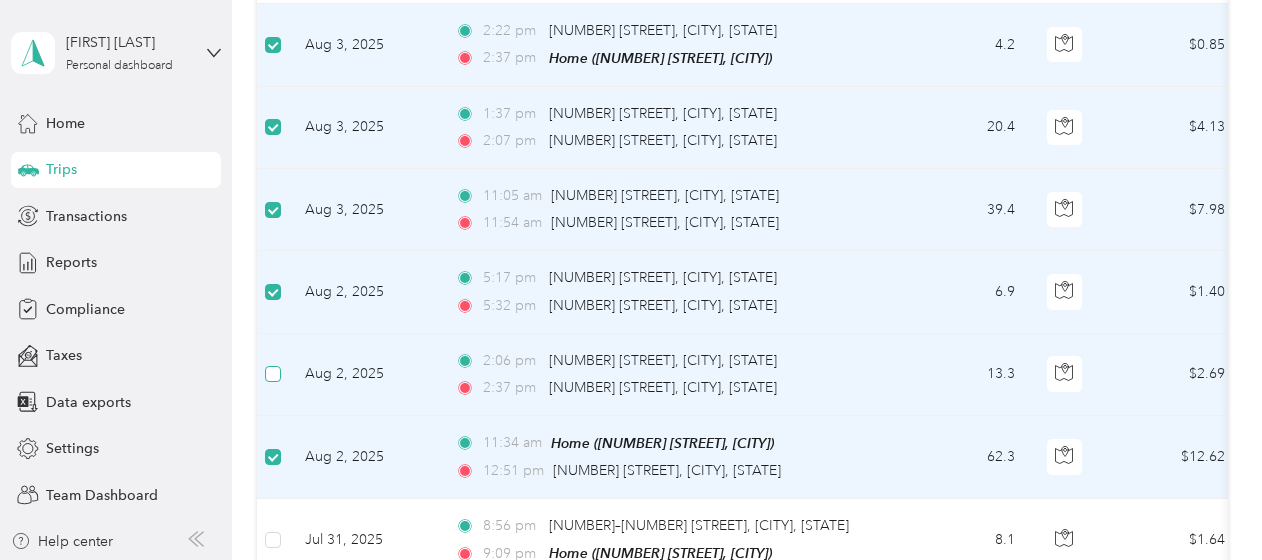 click at bounding box center [273, 374] 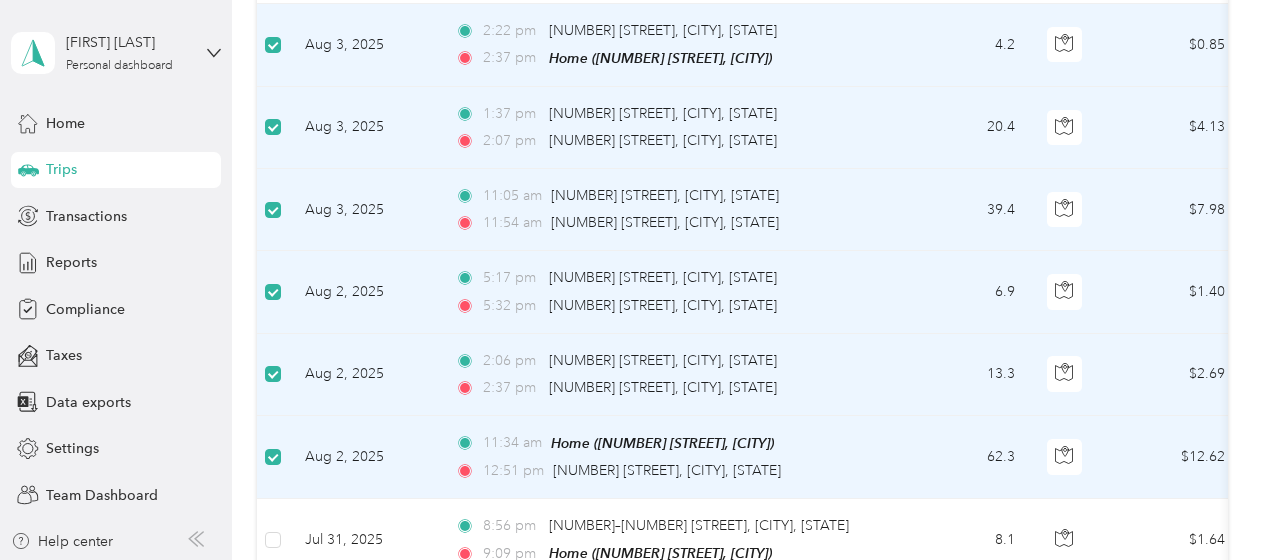 scroll, scrollTop: 0, scrollLeft: 0, axis: both 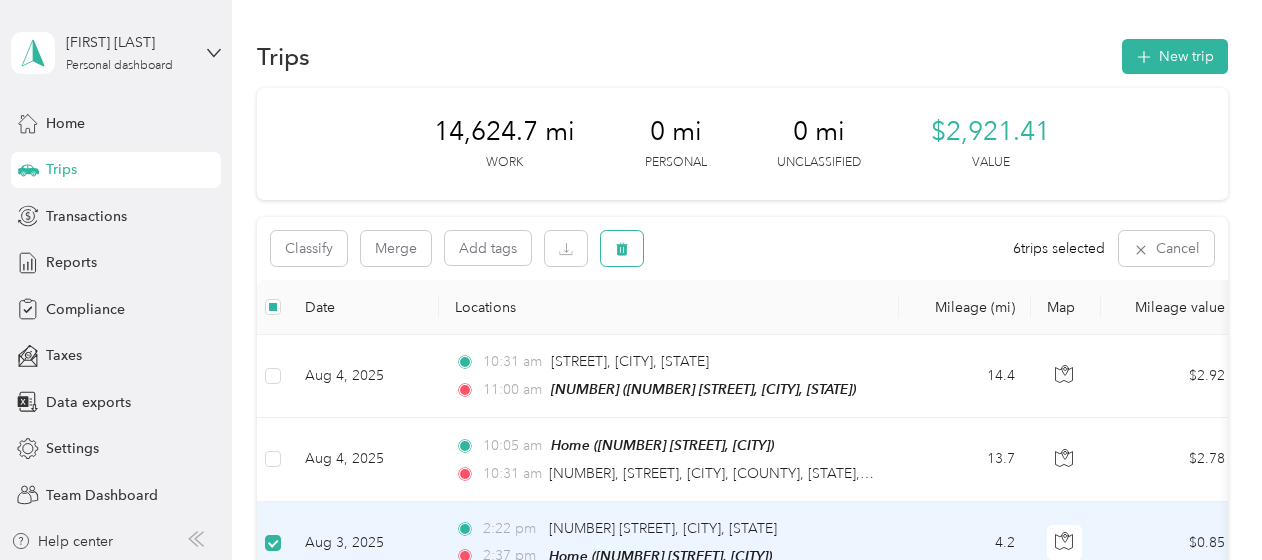 click 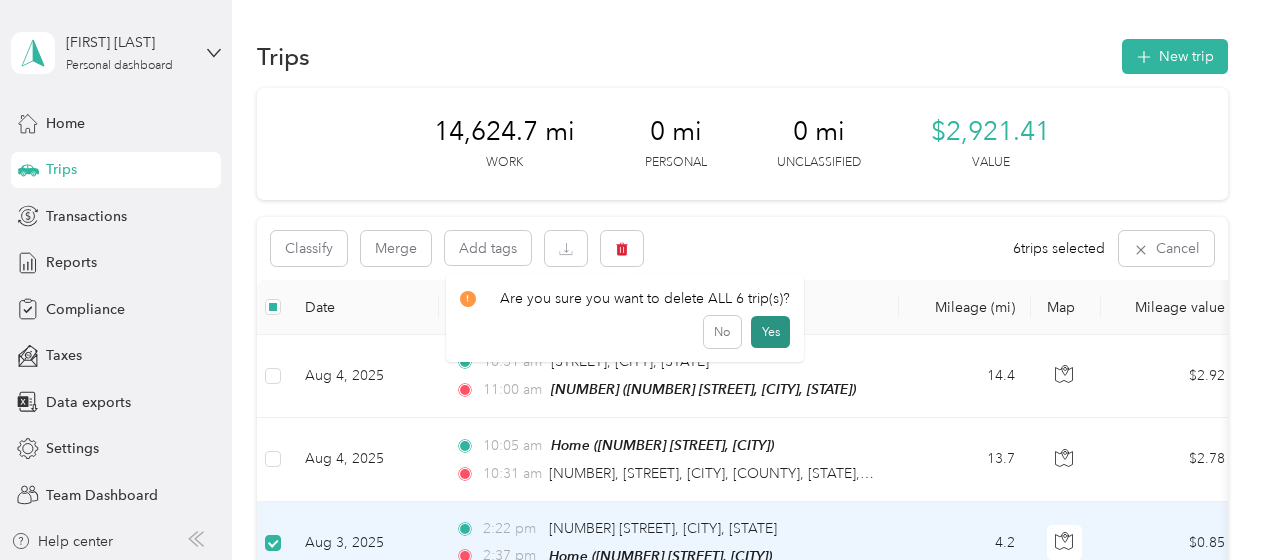 click on "Yes" at bounding box center (770, 332) 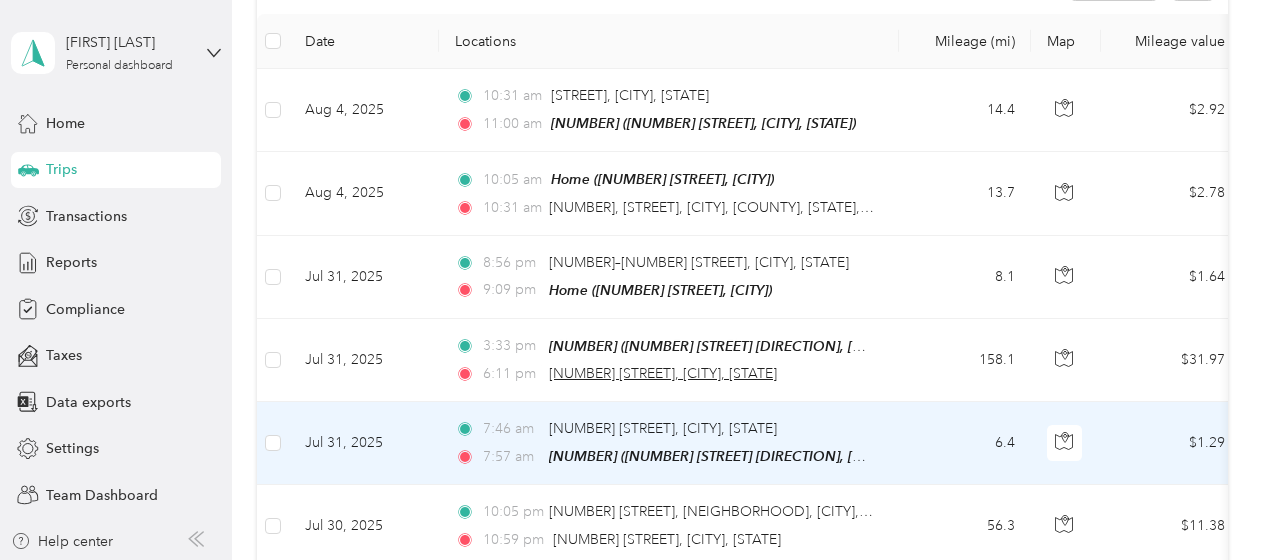 scroll, scrollTop: 300, scrollLeft: 0, axis: vertical 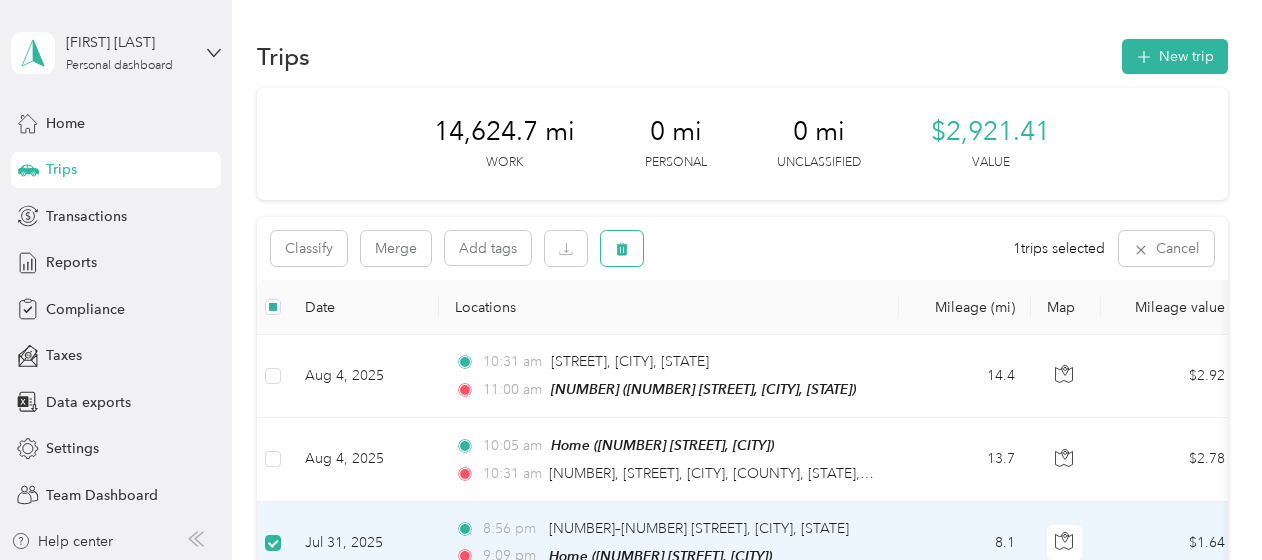 click 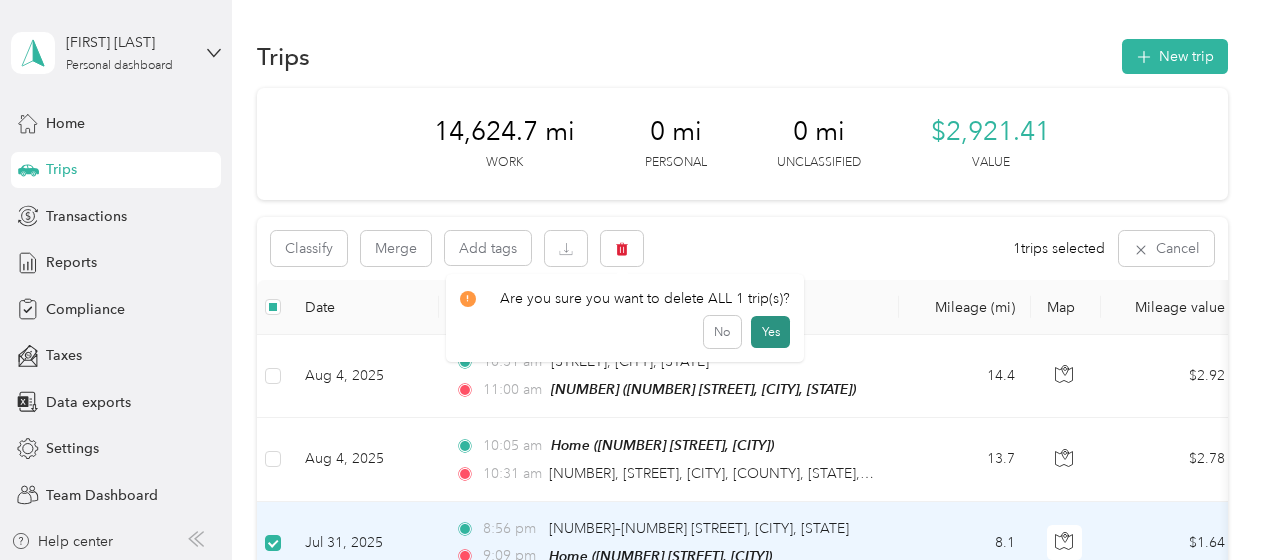 click on "Yes" at bounding box center (770, 332) 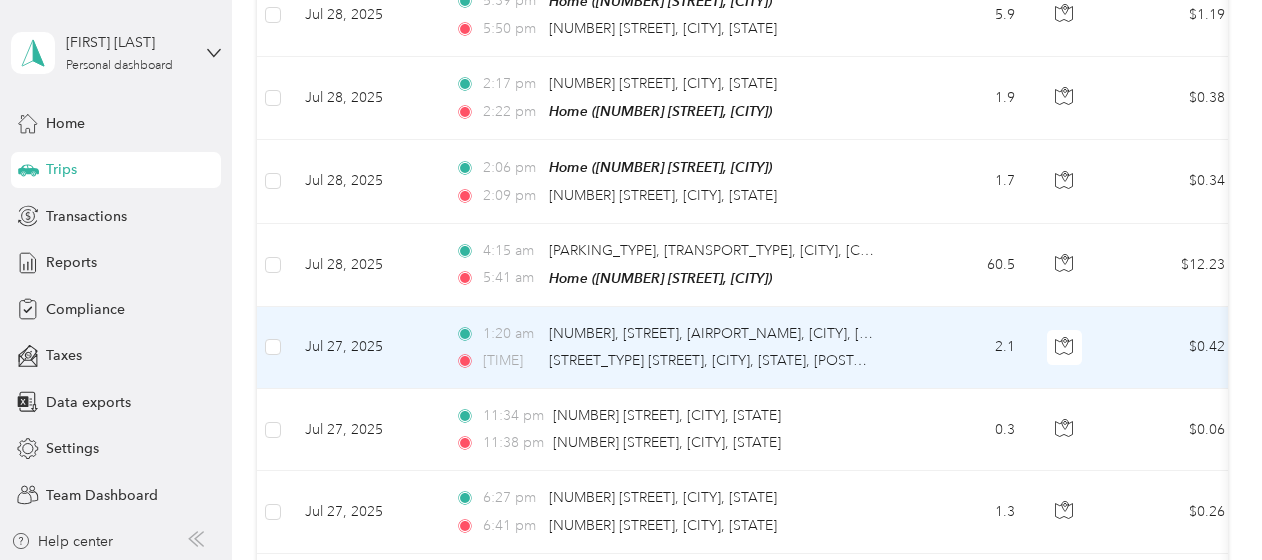 scroll, scrollTop: 900, scrollLeft: 0, axis: vertical 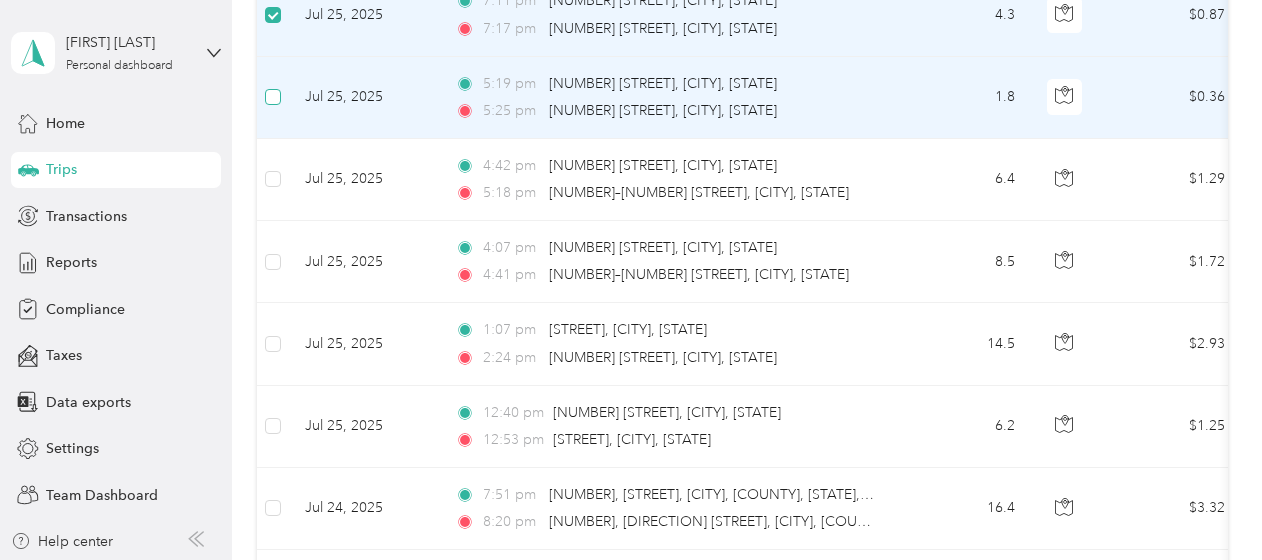 click at bounding box center (273, 97) 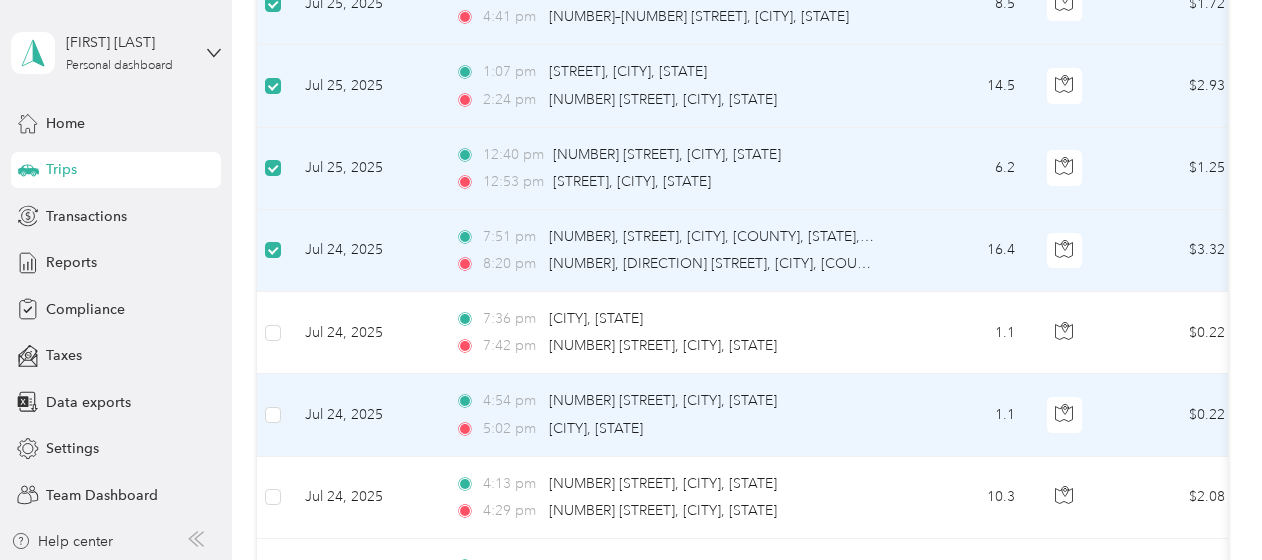 scroll, scrollTop: 2398, scrollLeft: 0, axis: vertical 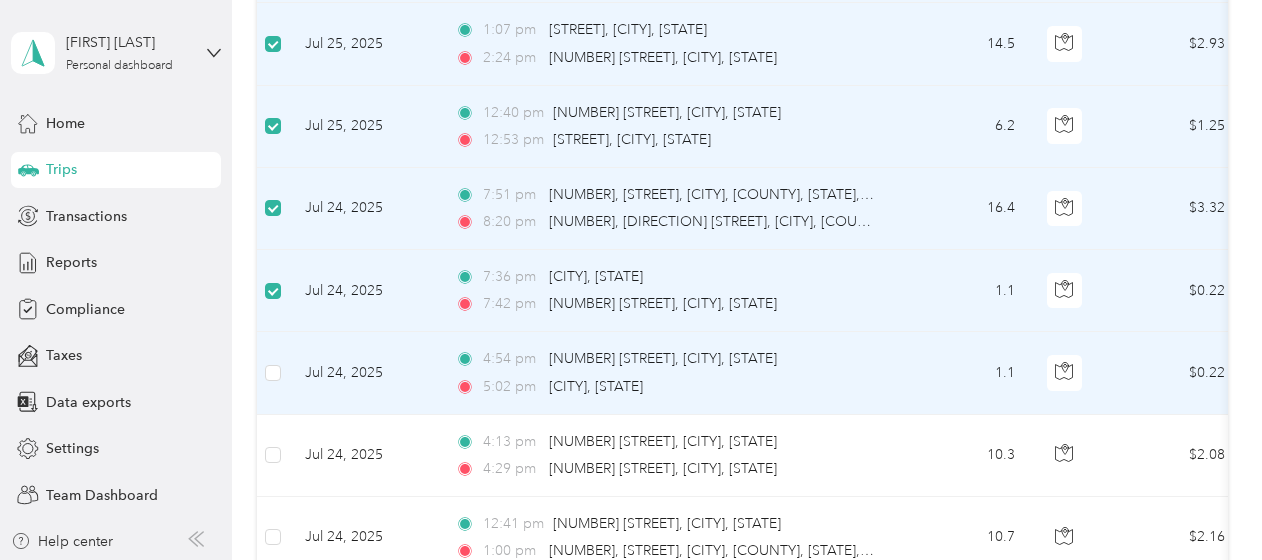 click at bounding box center (273, 373) 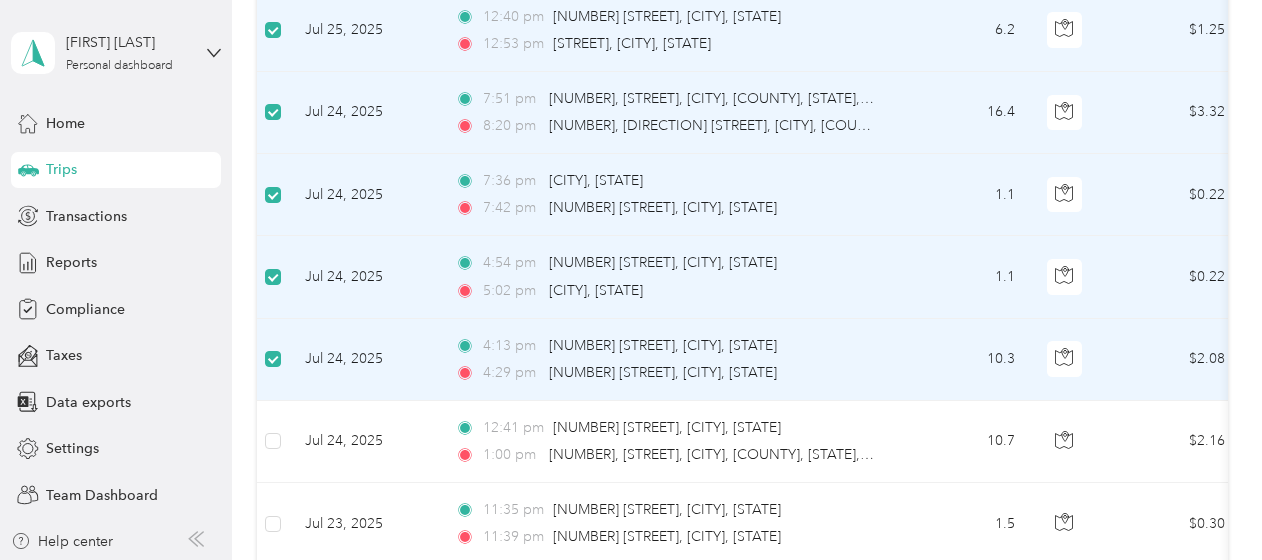 scroll, scrollTop: 2698, scrollLeft: 0, axis: vertical 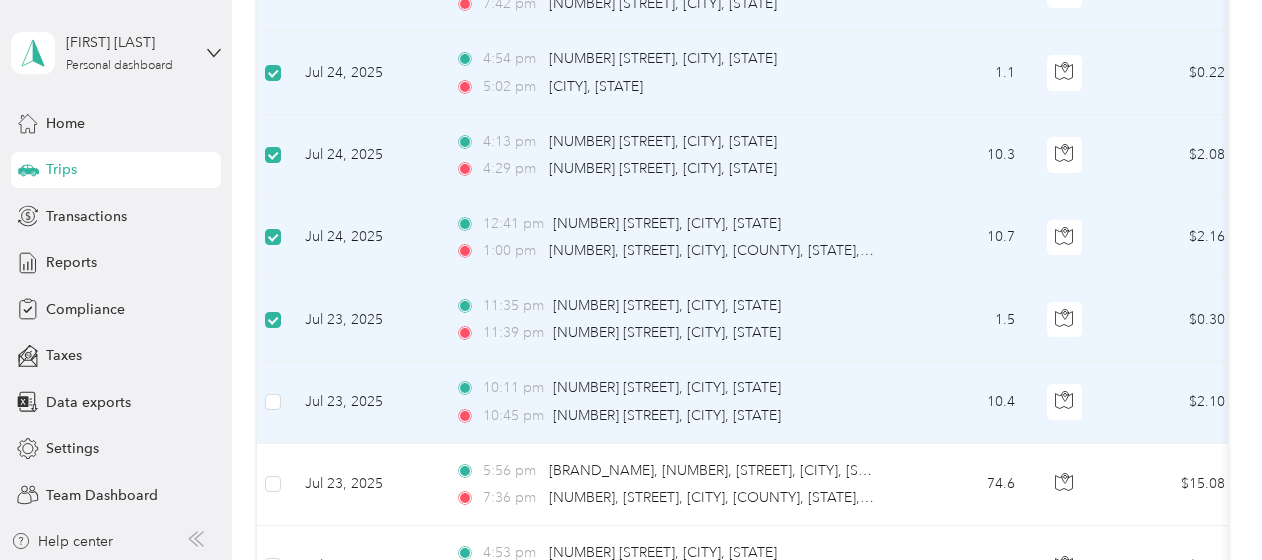 click at bounding box center (273, 402) 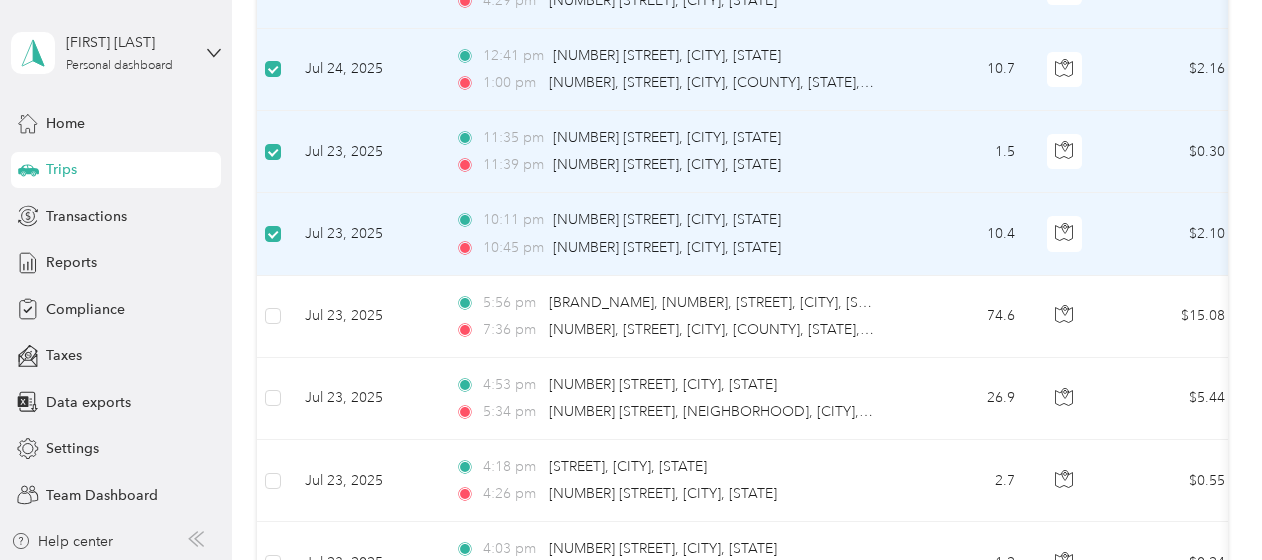 scroll, scrollTop: 2898, scrollLeft: 0, axis: vertical 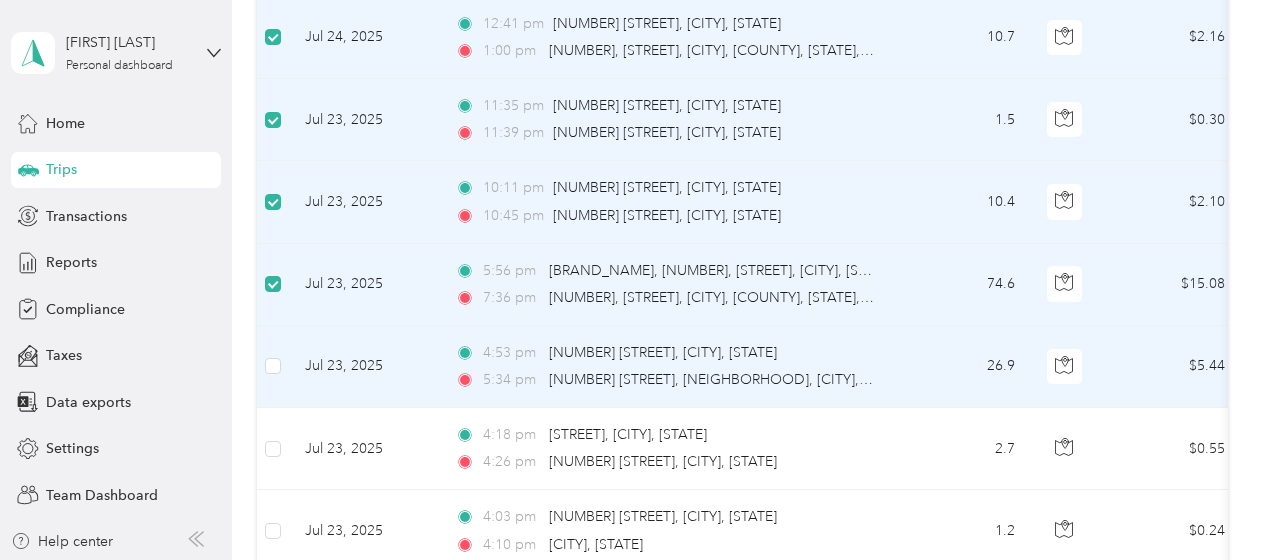 click at bounding box center [273, 367] 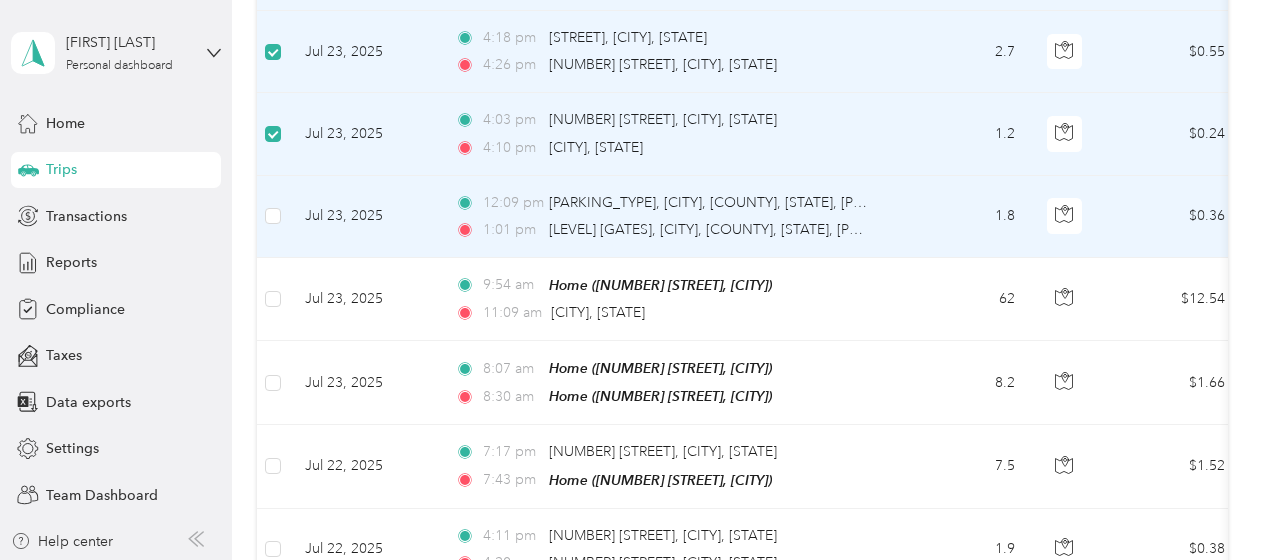 scroll, scrollTop: 3298, scrollLeft: 0, axis: vertical 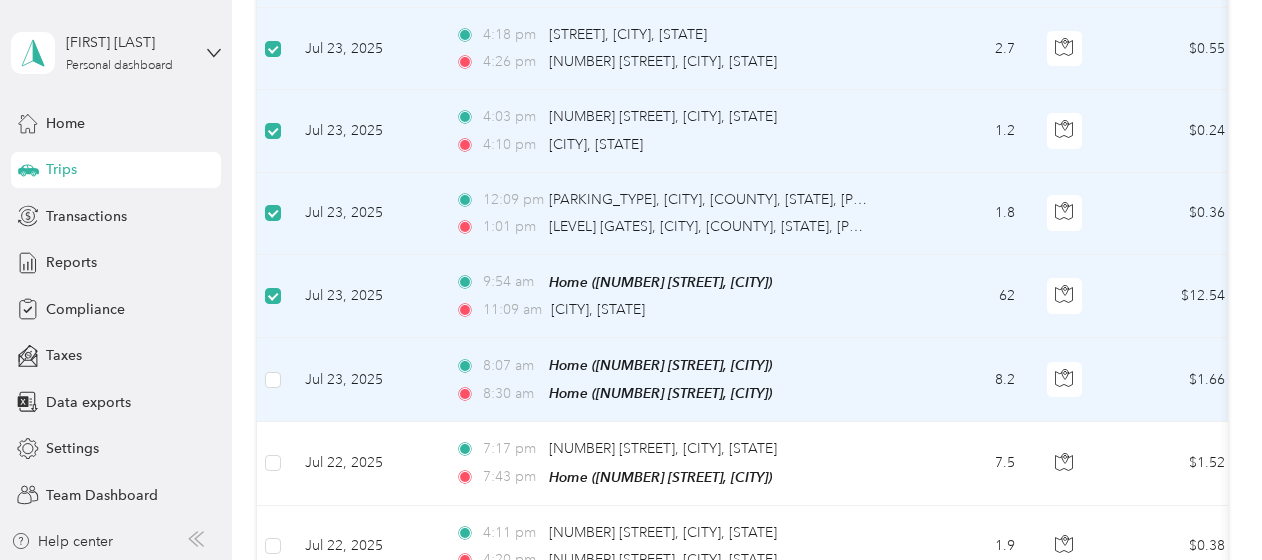 click at bounding box center [273, 380] 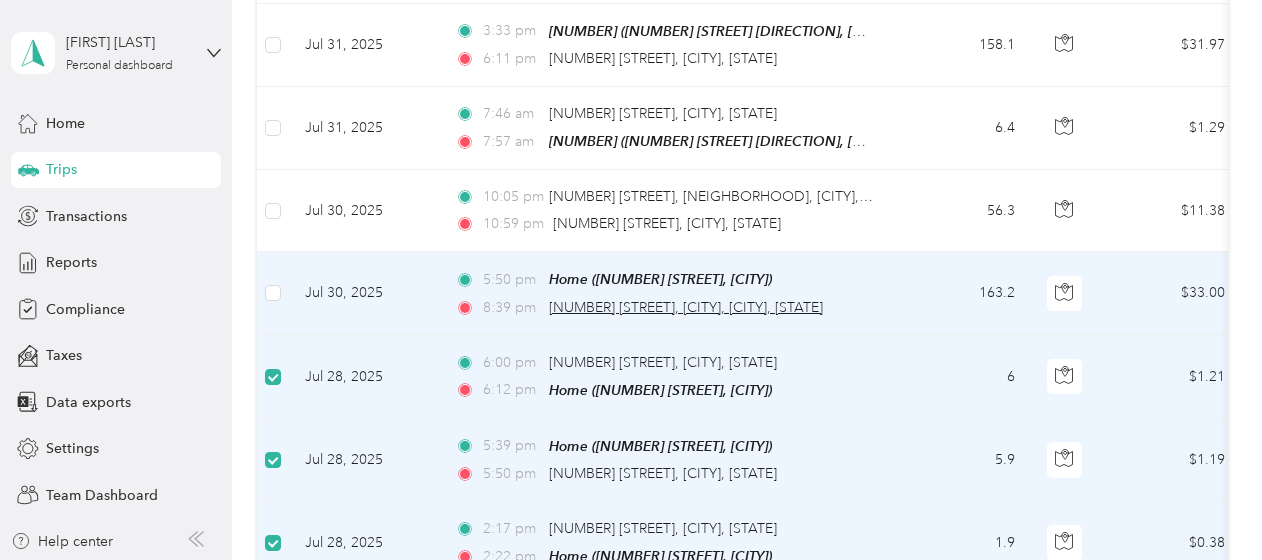 scroll, scrollTop: 0, scrollLeft: 0, axis: both 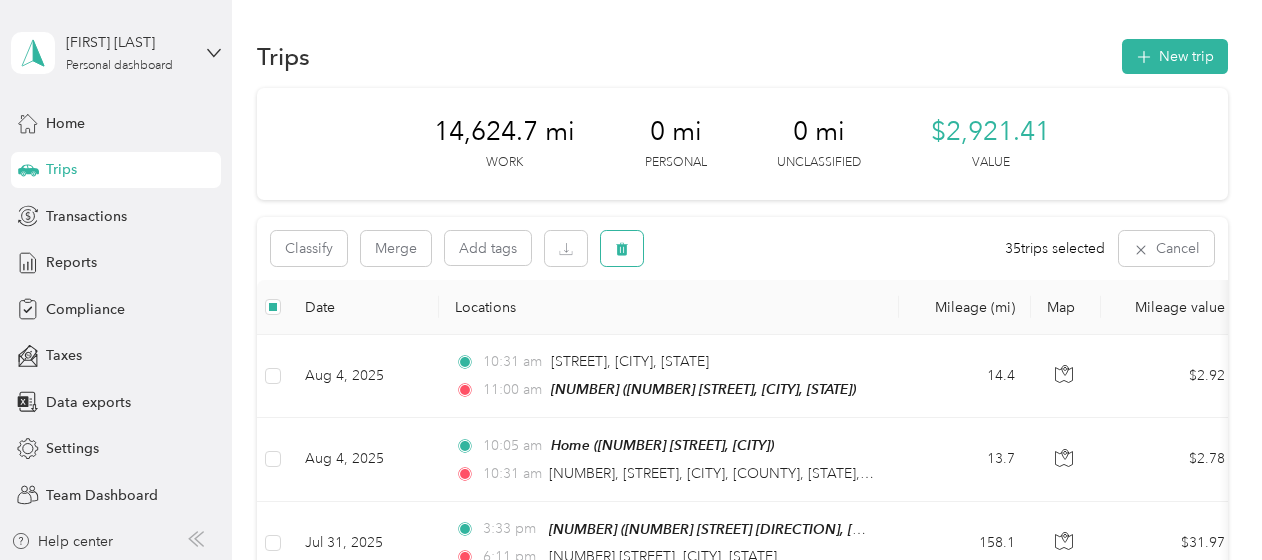 click 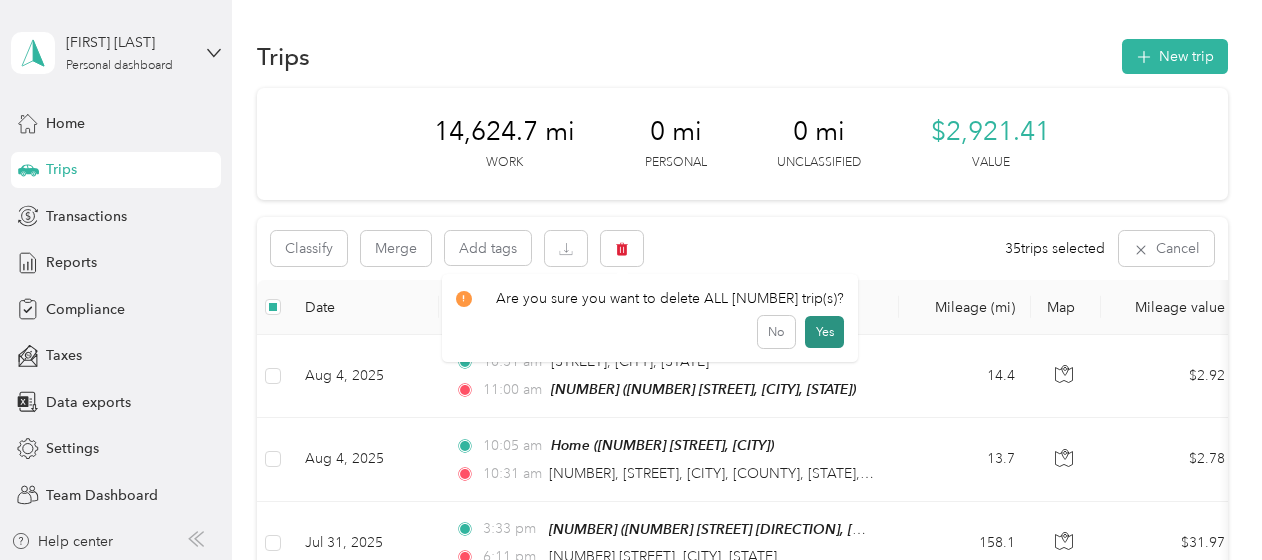 click on "Yes" at bounding box center (824, 332) 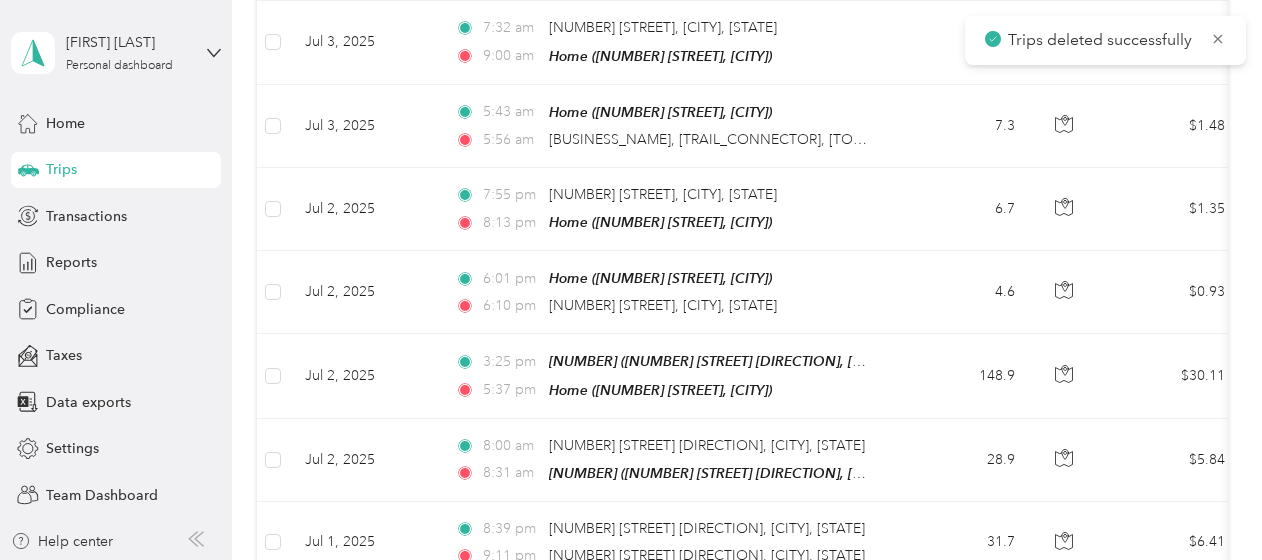 scroll, scrollTop: 8329, scrollLeft: 0, axis: vertical 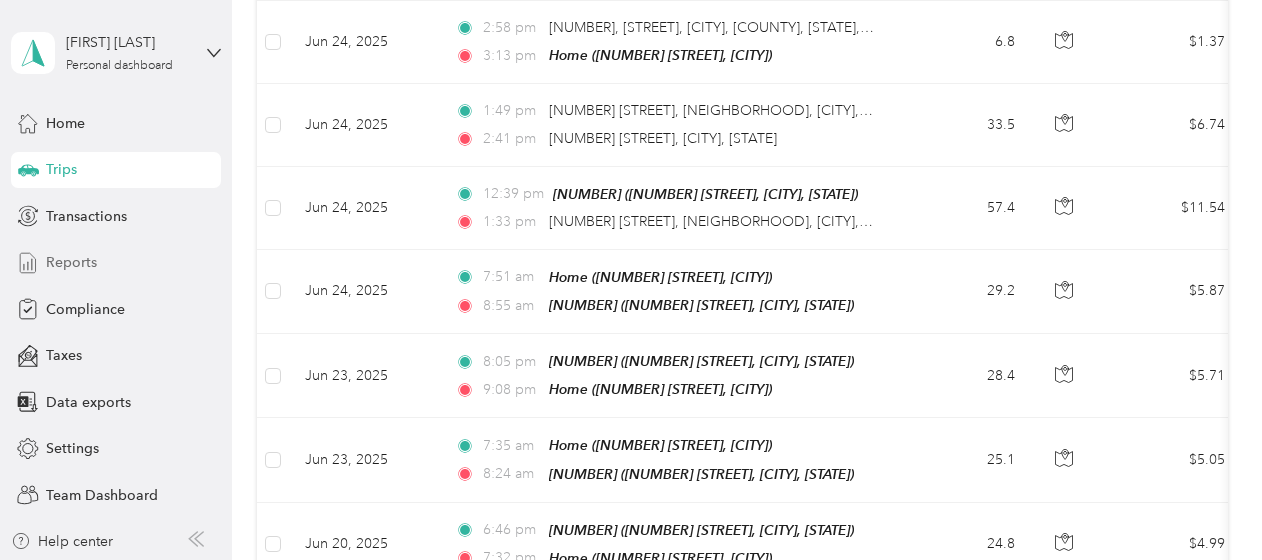 click on "Reports" at bounding box center [116, 263] 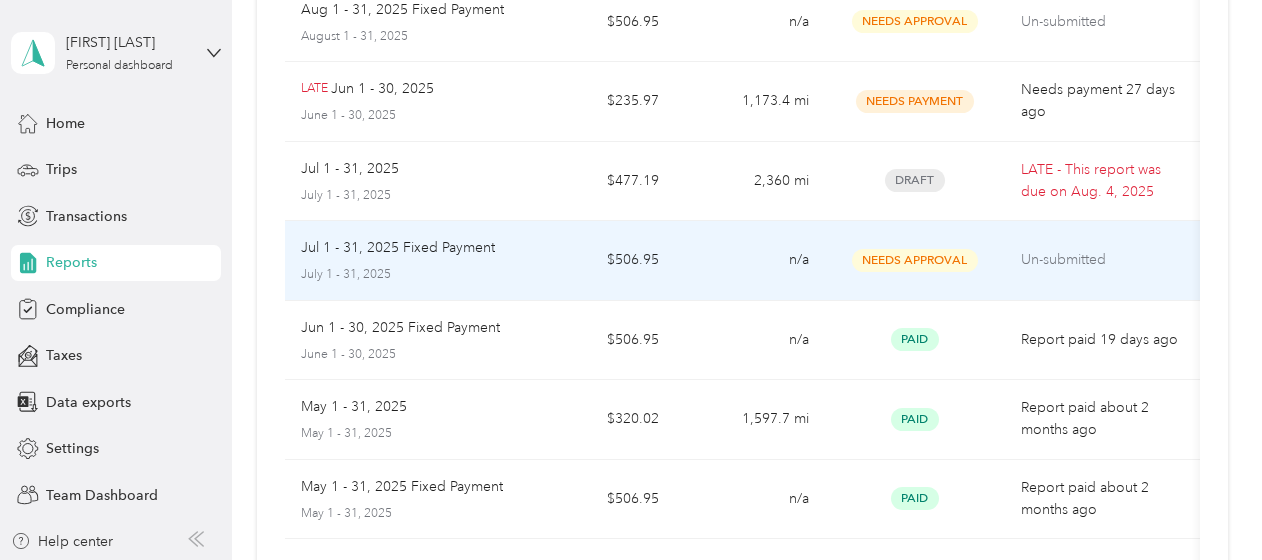 scroll, scrollTop: 248, scrollLeft: 0, axis: vertical 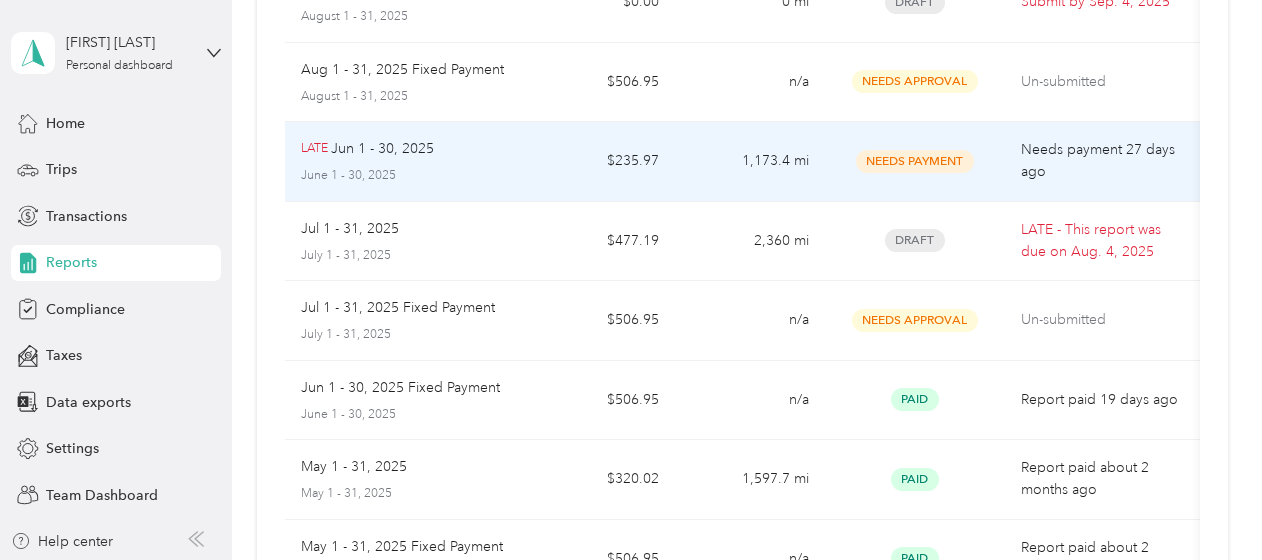 click on "LATE Jun 1 - 30, 2025" at bounding box center (405, 149) 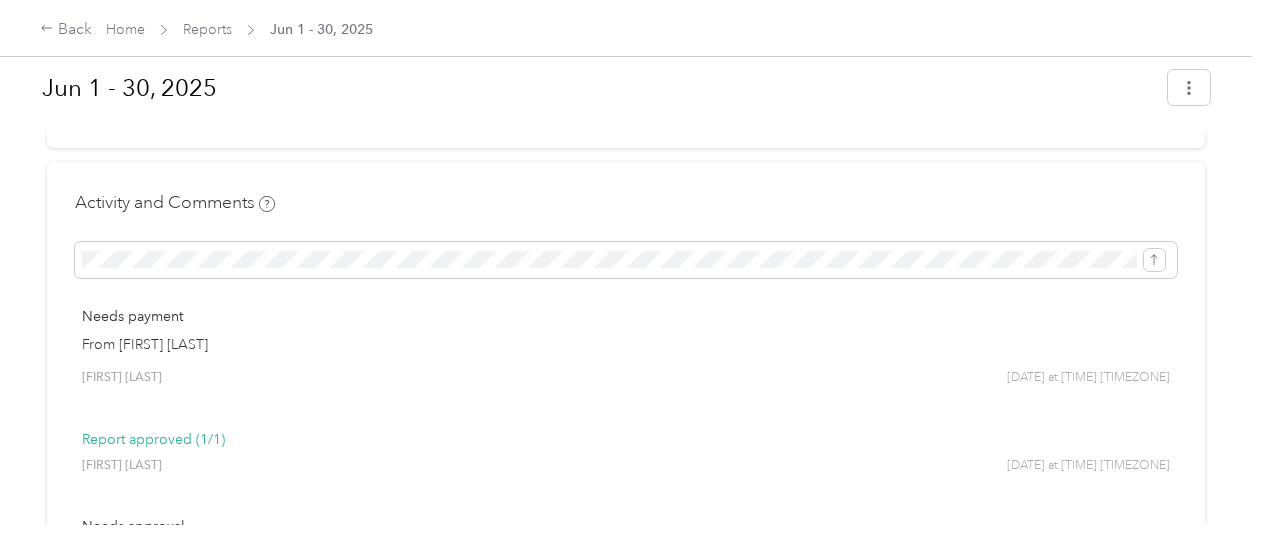 scroll, scrollTop: 7170, scrollLeft: 0, axis: vertical 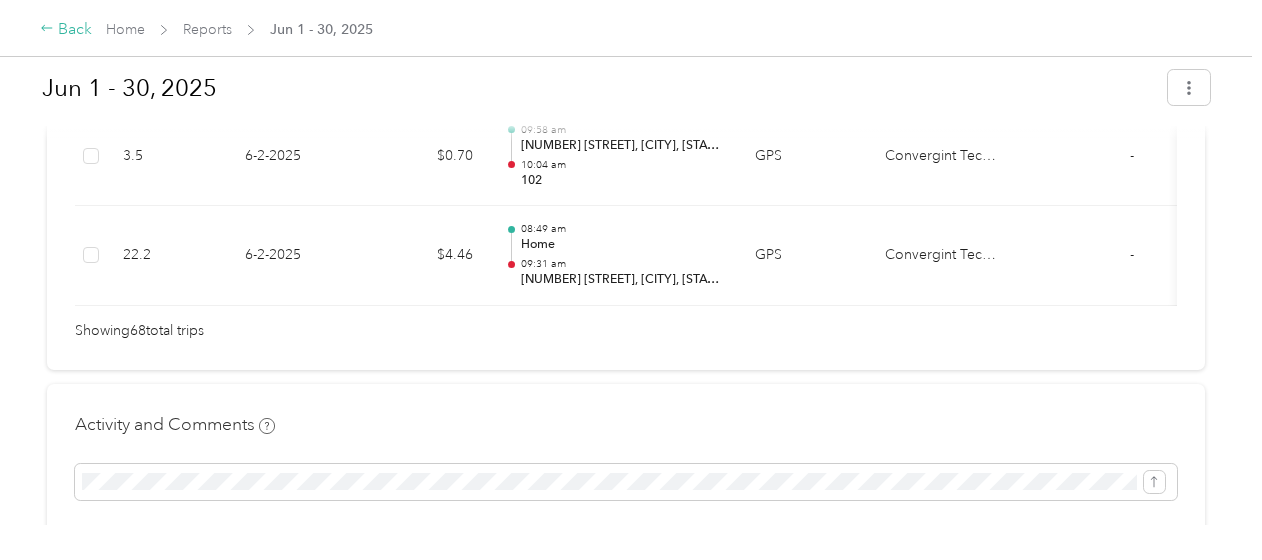 click on "Back" at bounding box center (66, 30) 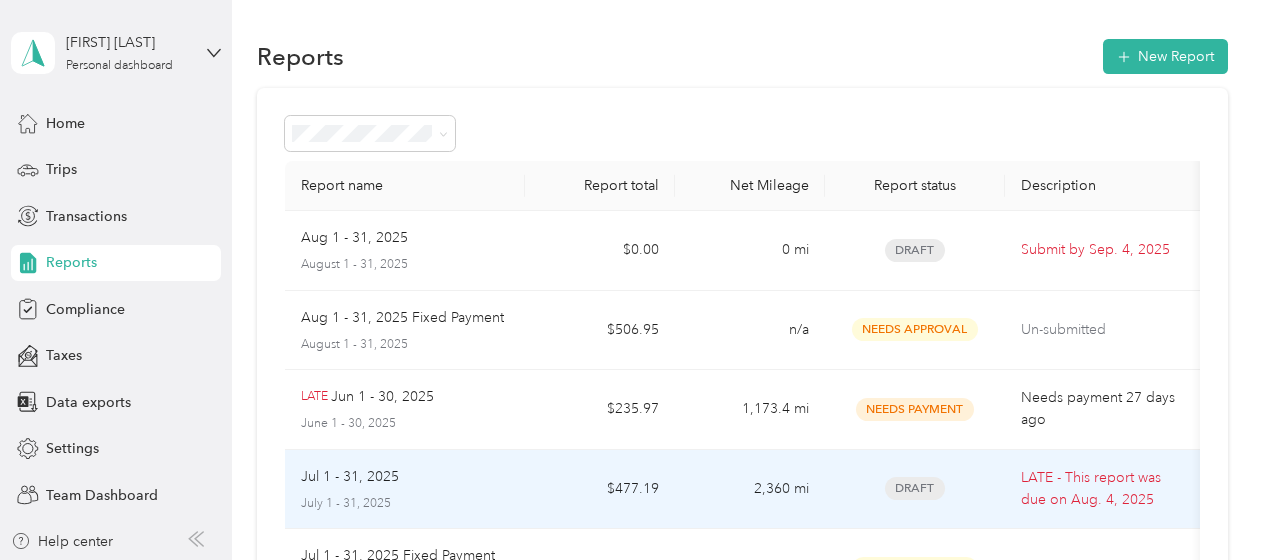 click on "Jul 1 - 31, 2025" at bounding box center [405, 477] 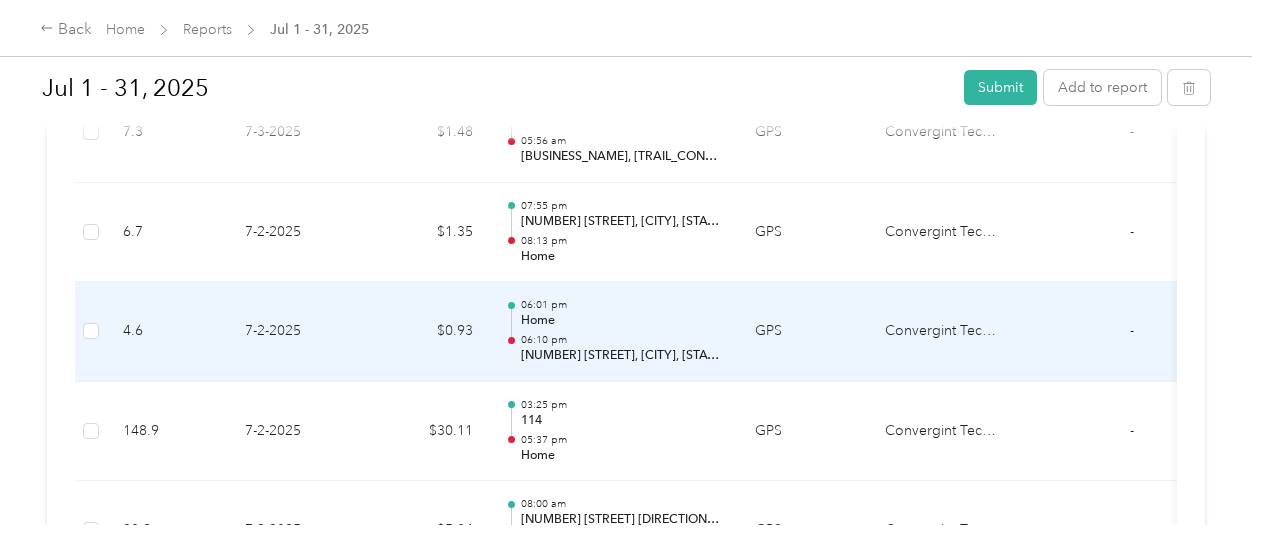 scroll, scrollTop: 5800, scrollLeft: 0, axis: vertical 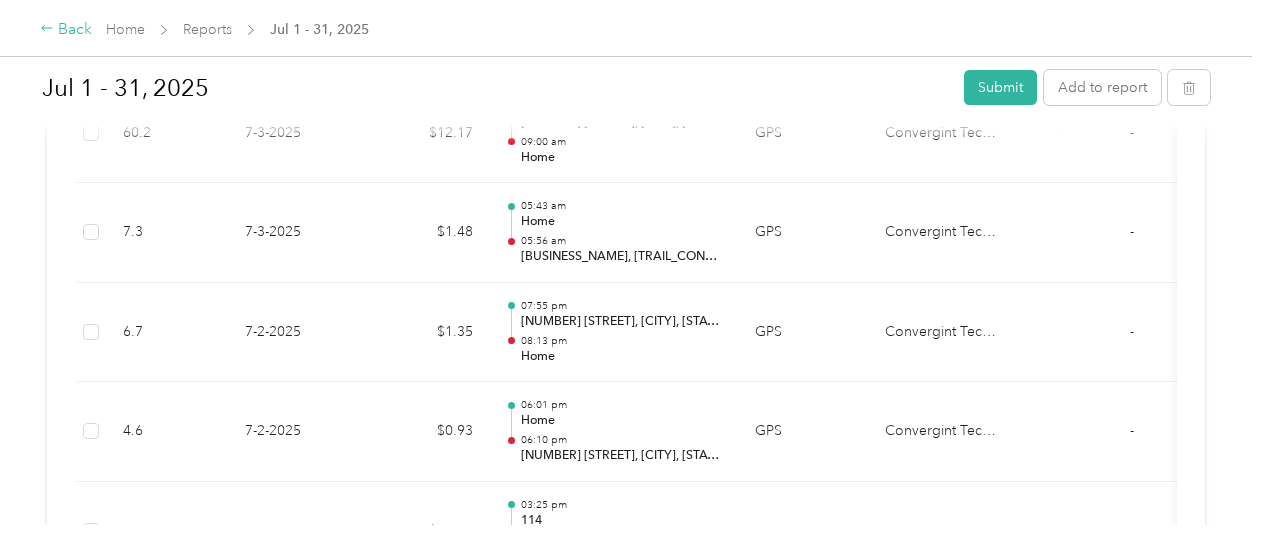 click on "Back" at bounding box center [66, 30] 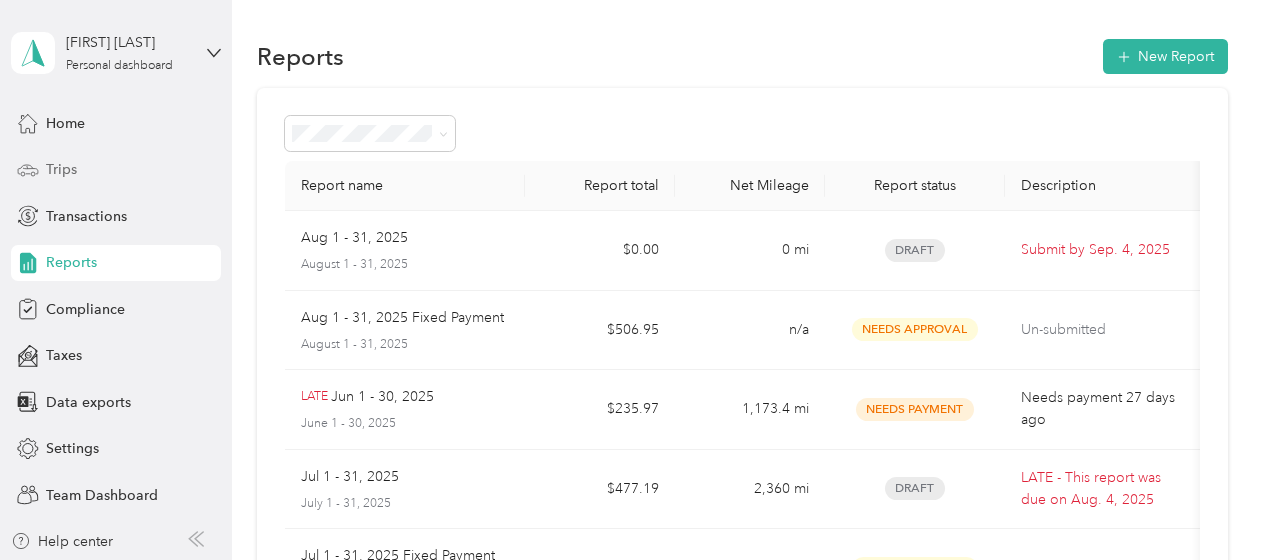click on "Trips" at bounding box center (61, 169) 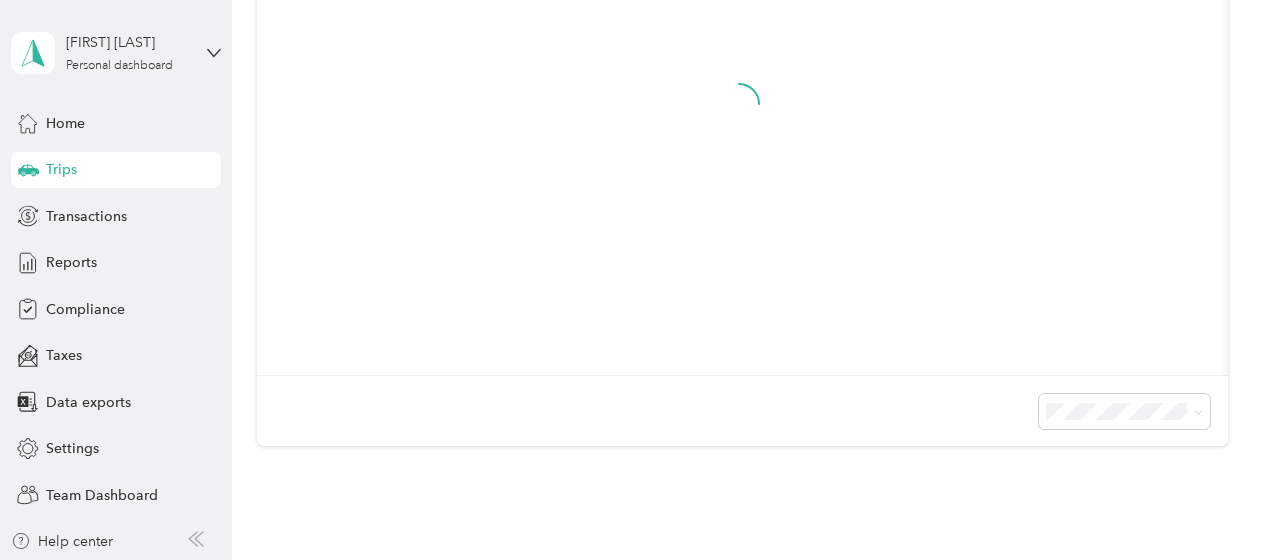 scroll, scrollTop: 646, scrollLeft: 0, axis: vertical 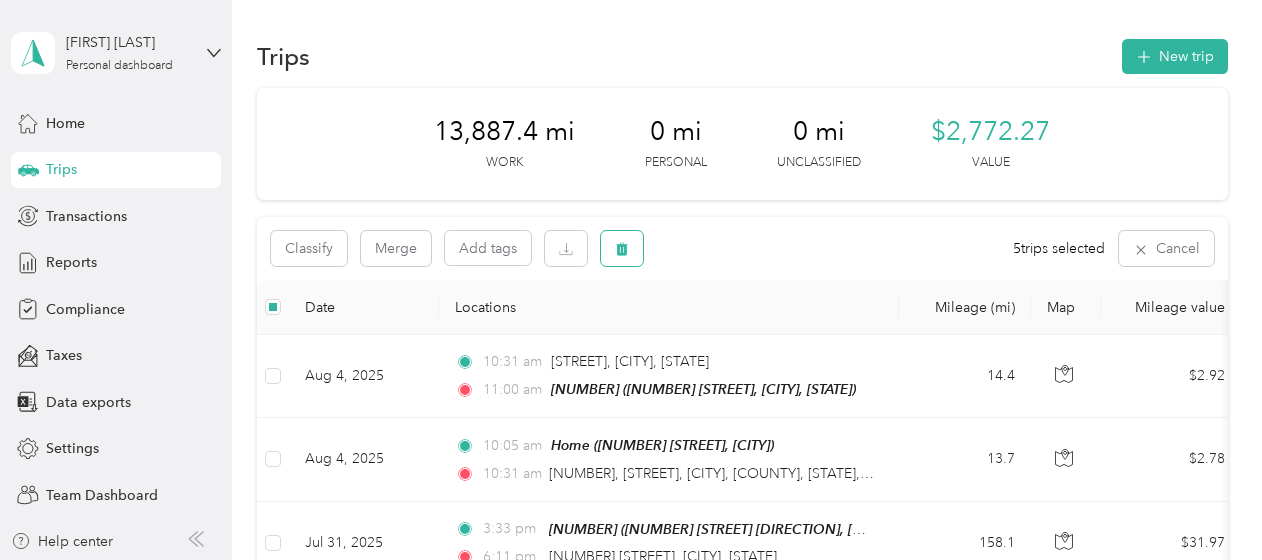 click 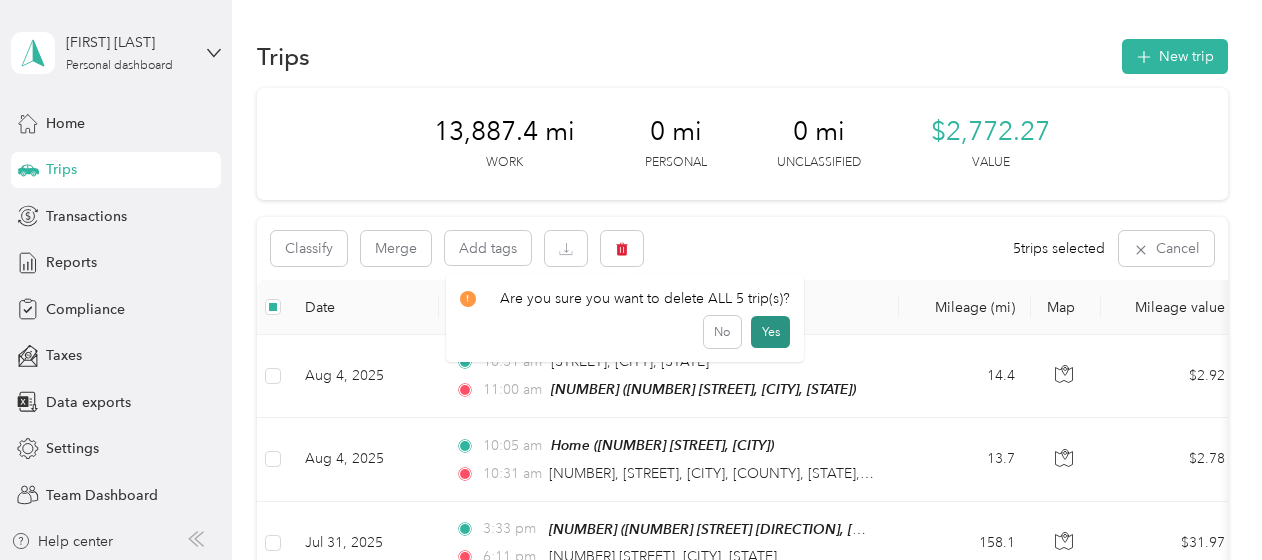 click on "Yes" at bounding box center (770, 332) 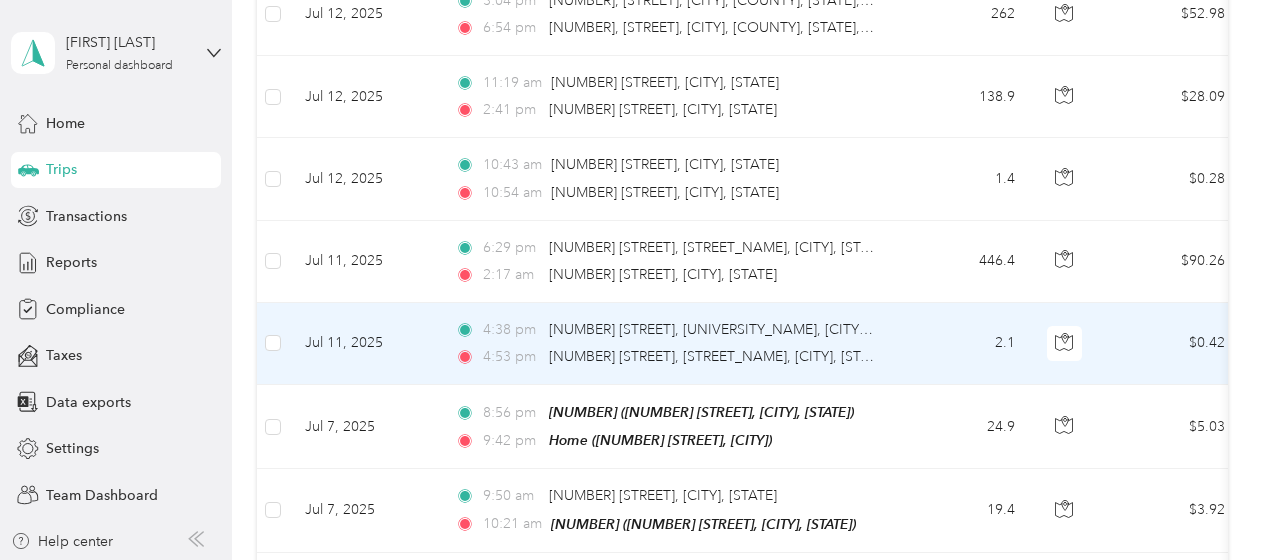 scroll, scrollTop: 3900, scrollLeft: 0, axis: vertical 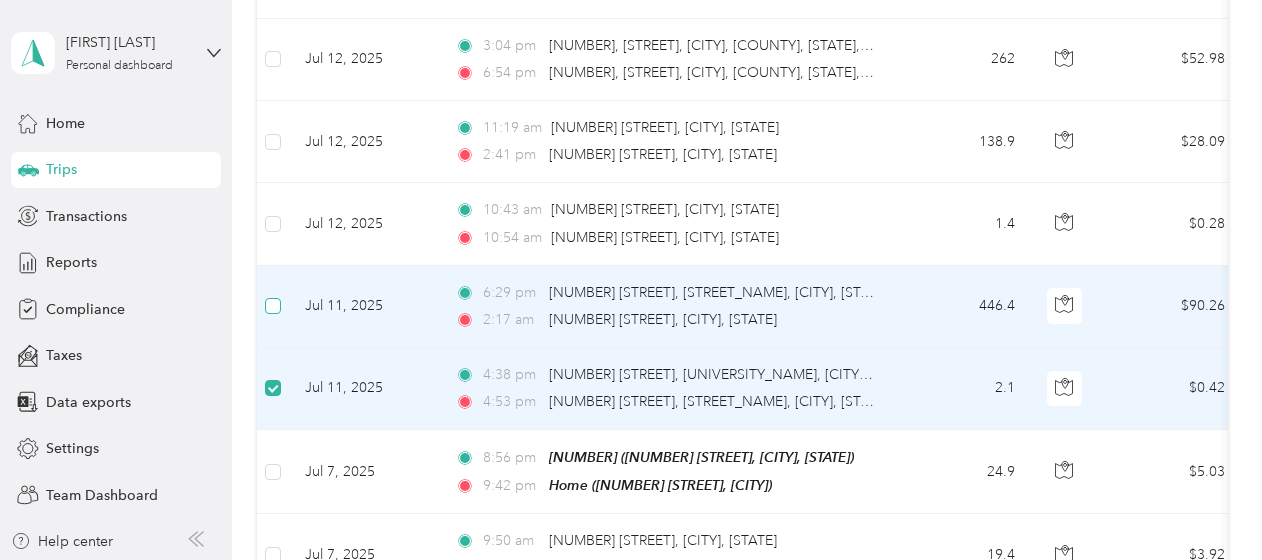 click at bounding box center [273, 306] 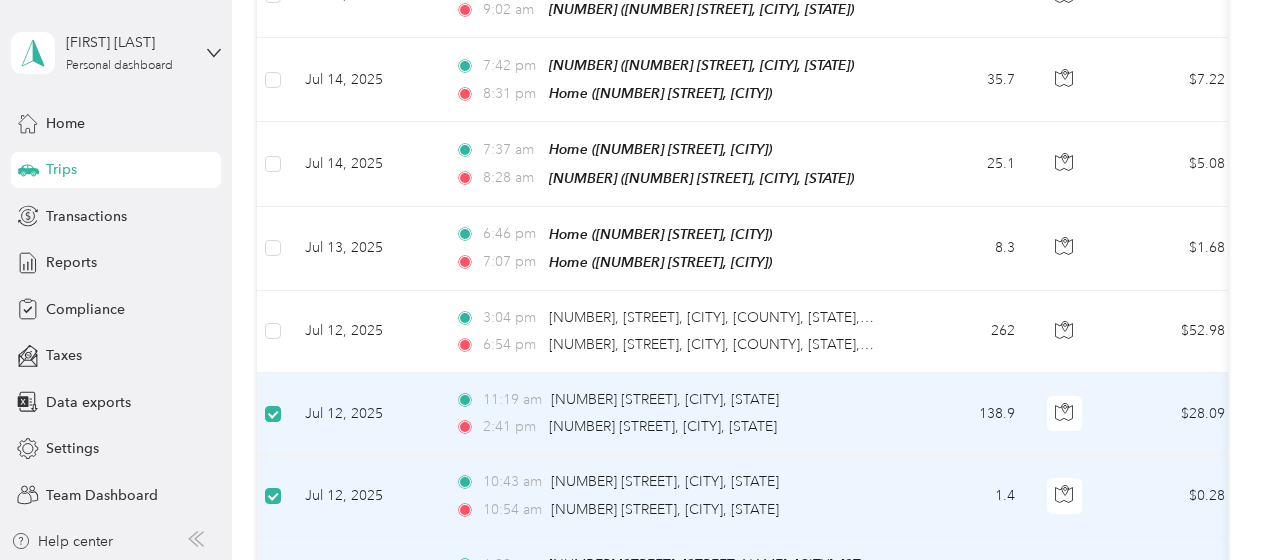 scroll, scrollTop: 3598, scrollLeft: 0, axis: vertical 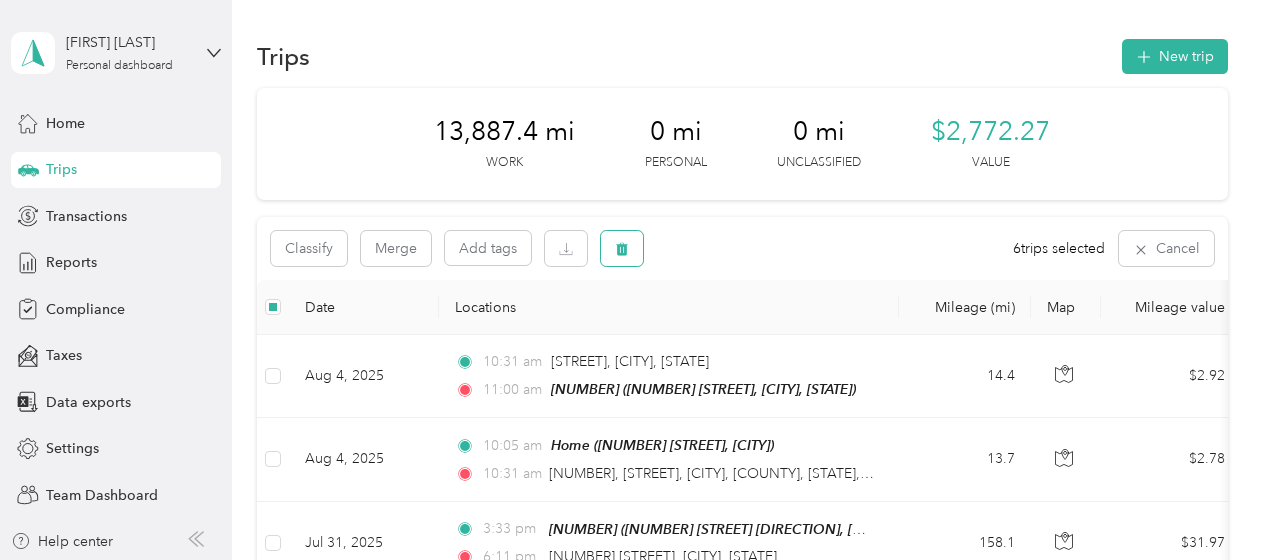 click 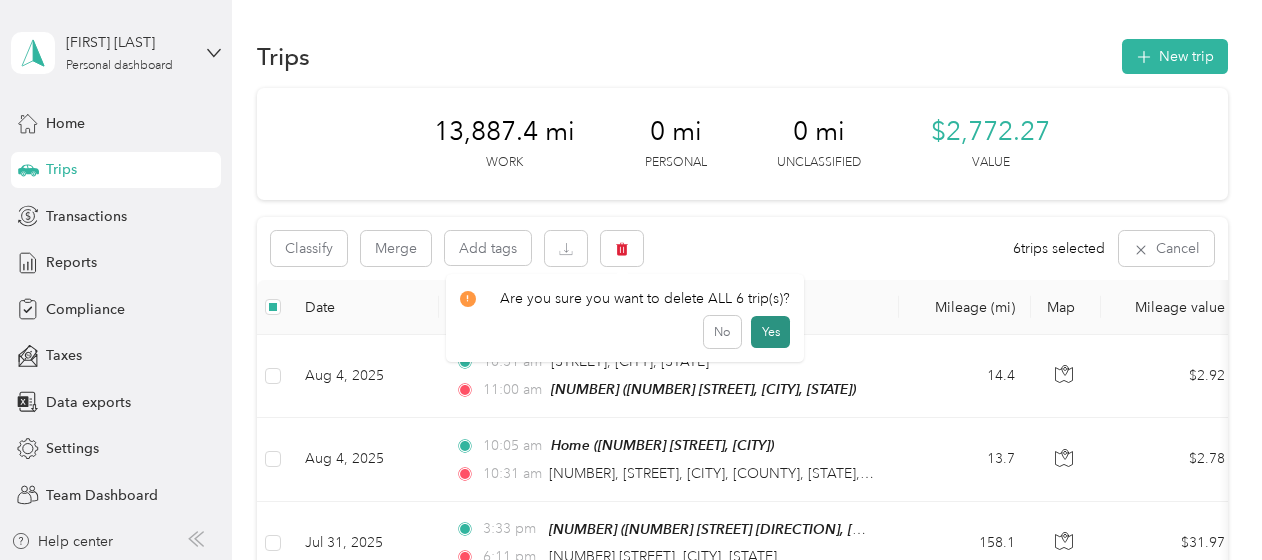 click on "Yes" at bounding box center [770, 332] 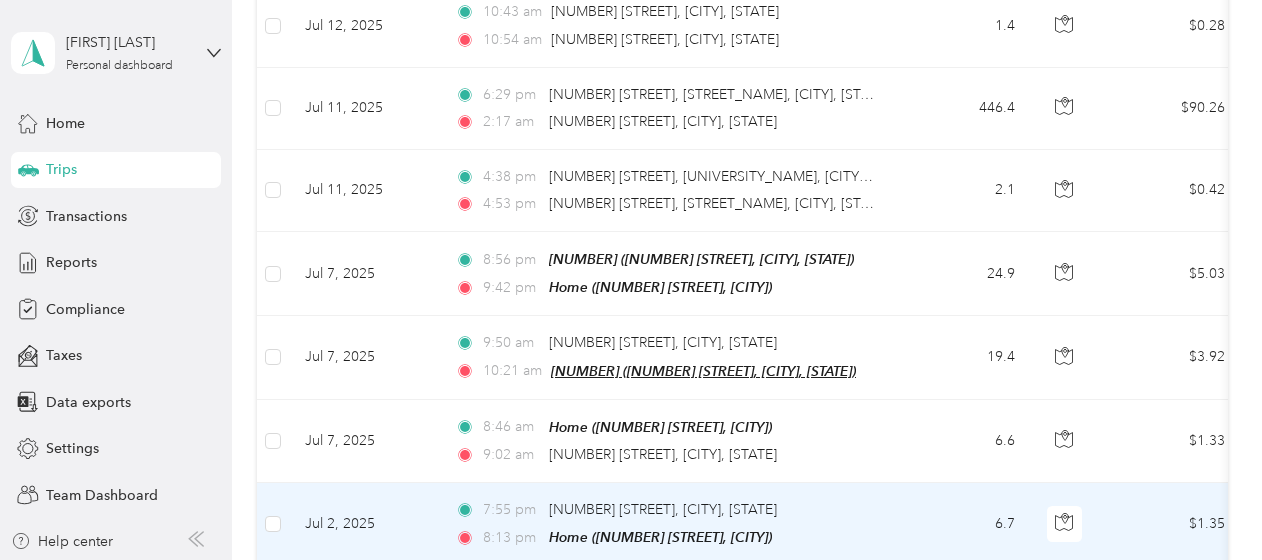 scroll, scrollTop: 4000, scrollLeft: 0, axis: vertical 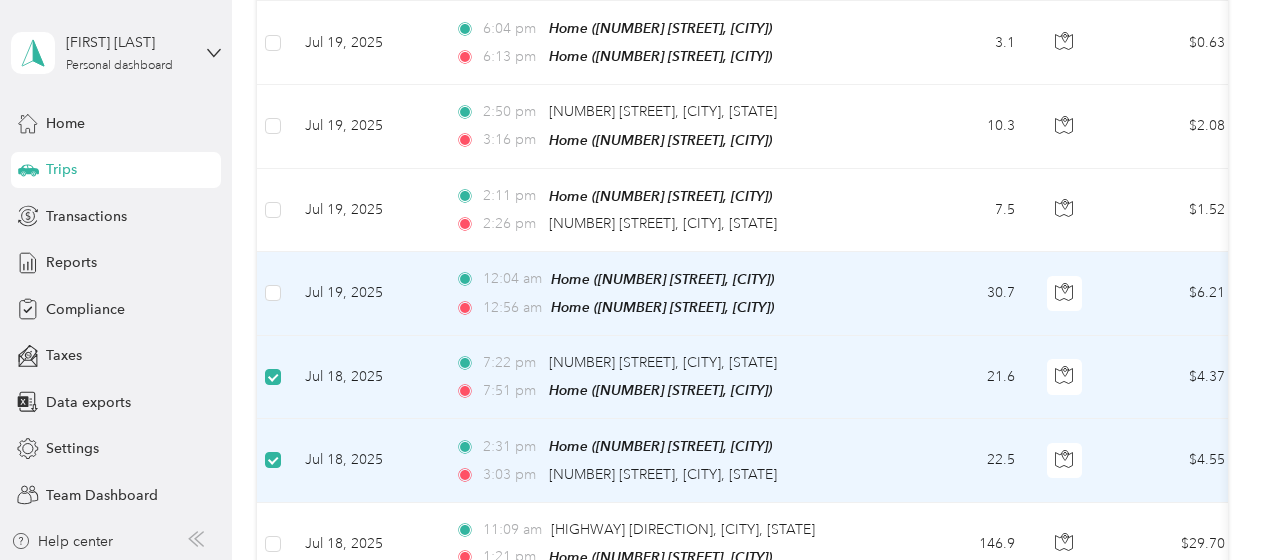 click at bounding box center [273, 294] 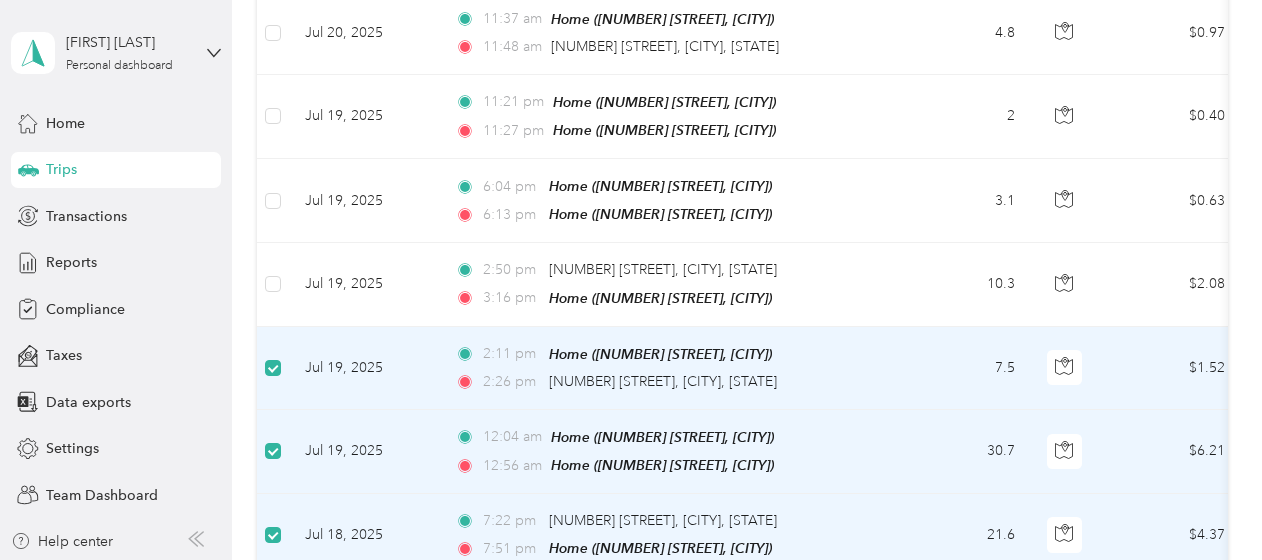 scroll, scrollTop: 1798, scrollLeft: 0, axis: vertical 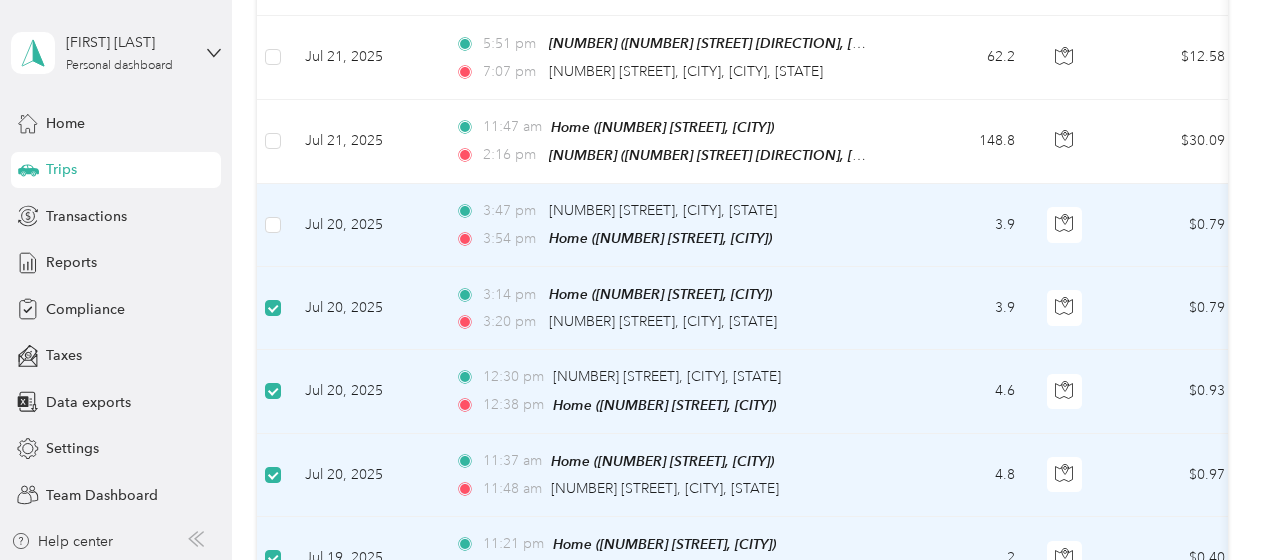 click at bounding box center (273, 225) 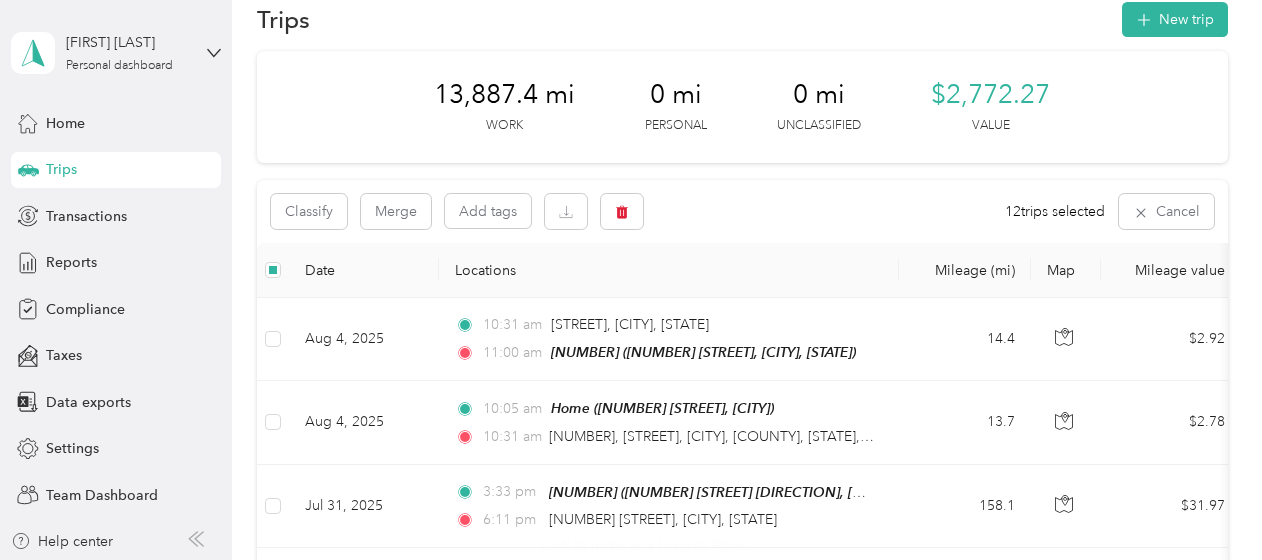 scroll, scrollTop: 0, scrollLeft: 0, axis: both 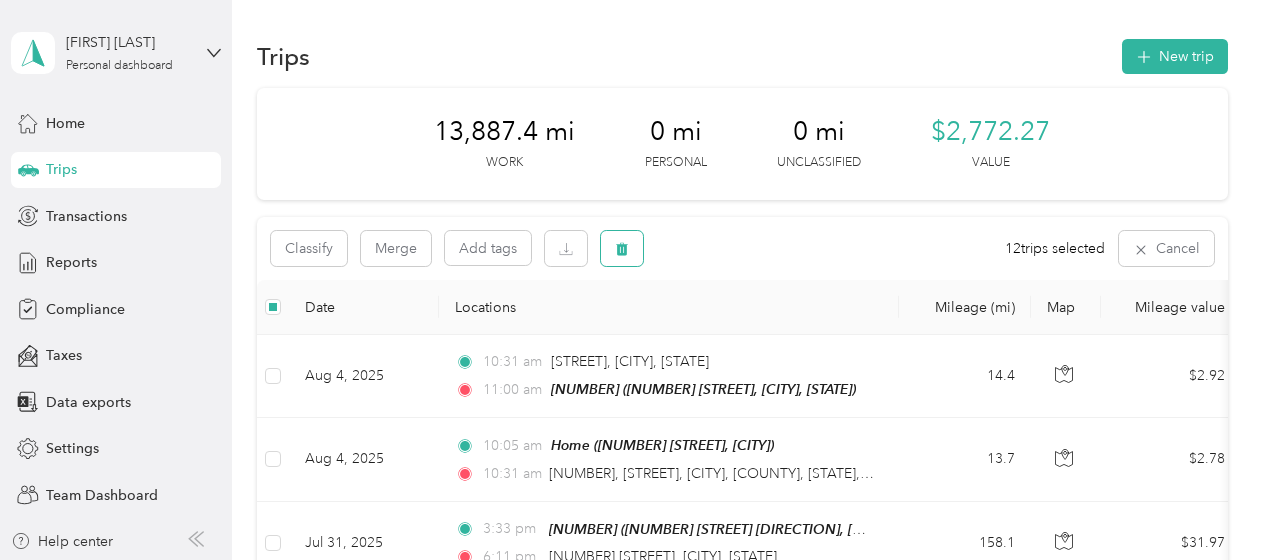 click at bounding box center [622, 248] 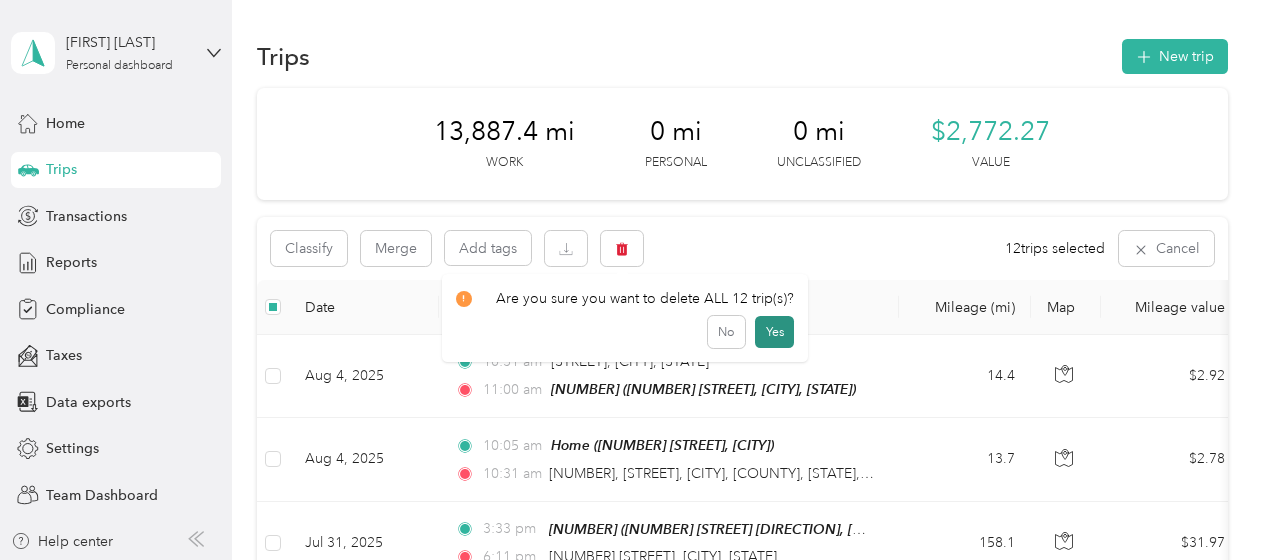 click on "Yes" at bounding box center [774, 332] 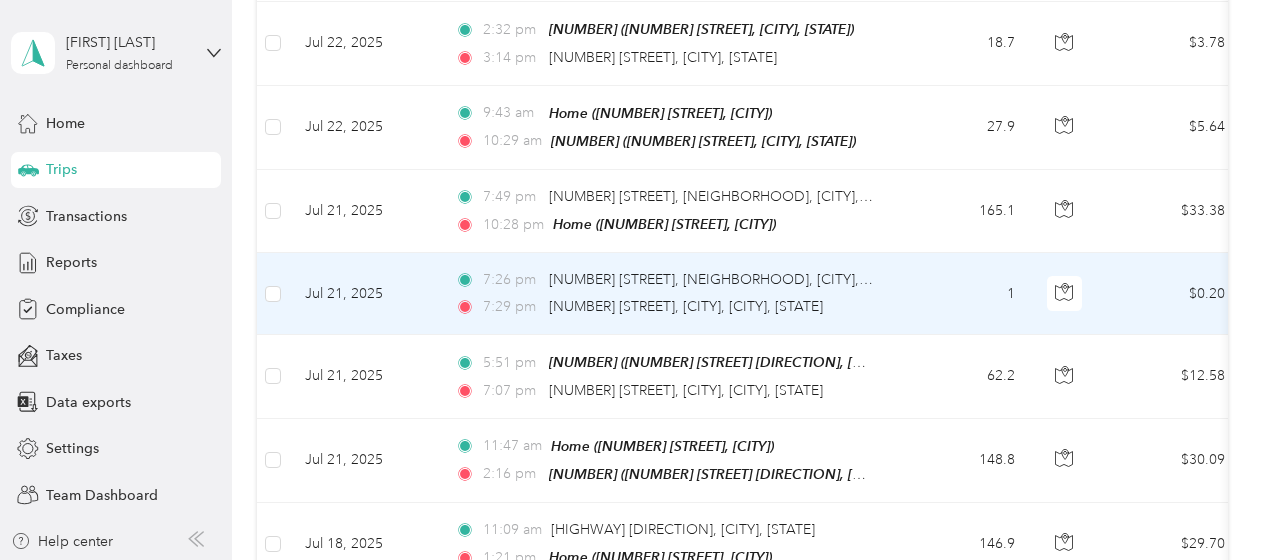 scroll, scrollTop: 1100, scrollLeft: 0, axis: vertical 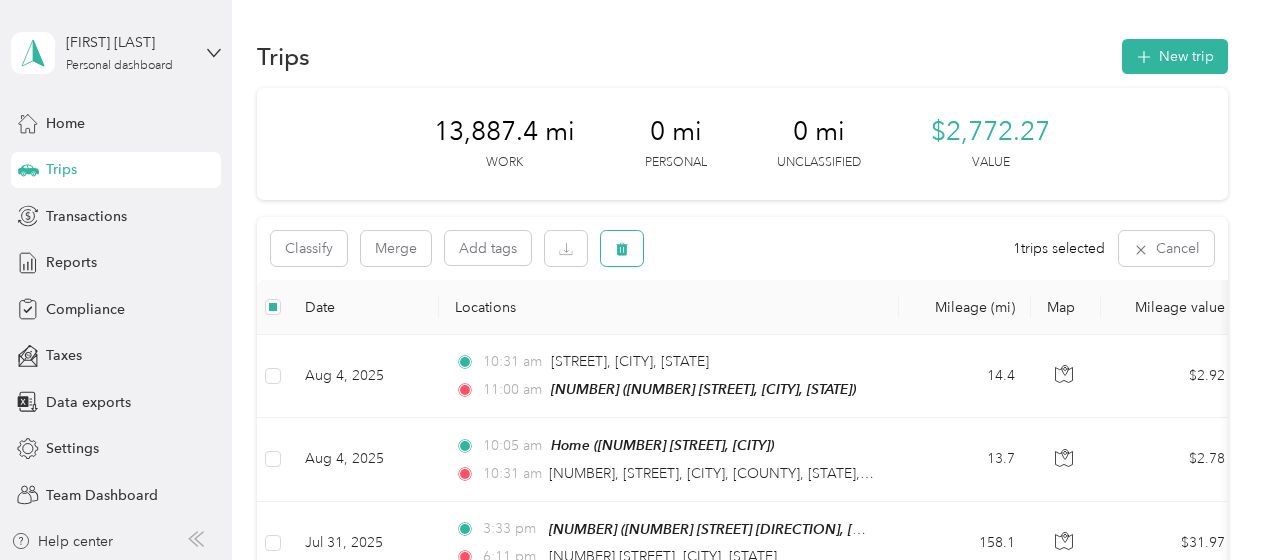 click 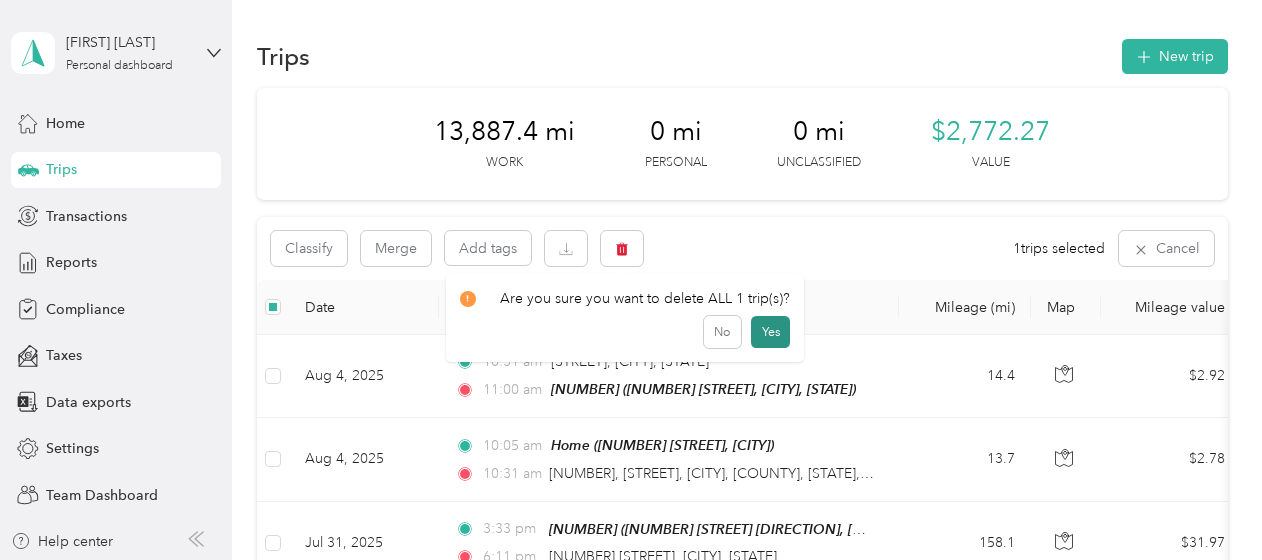 click on "Yes" at bounding box center (770, 332) 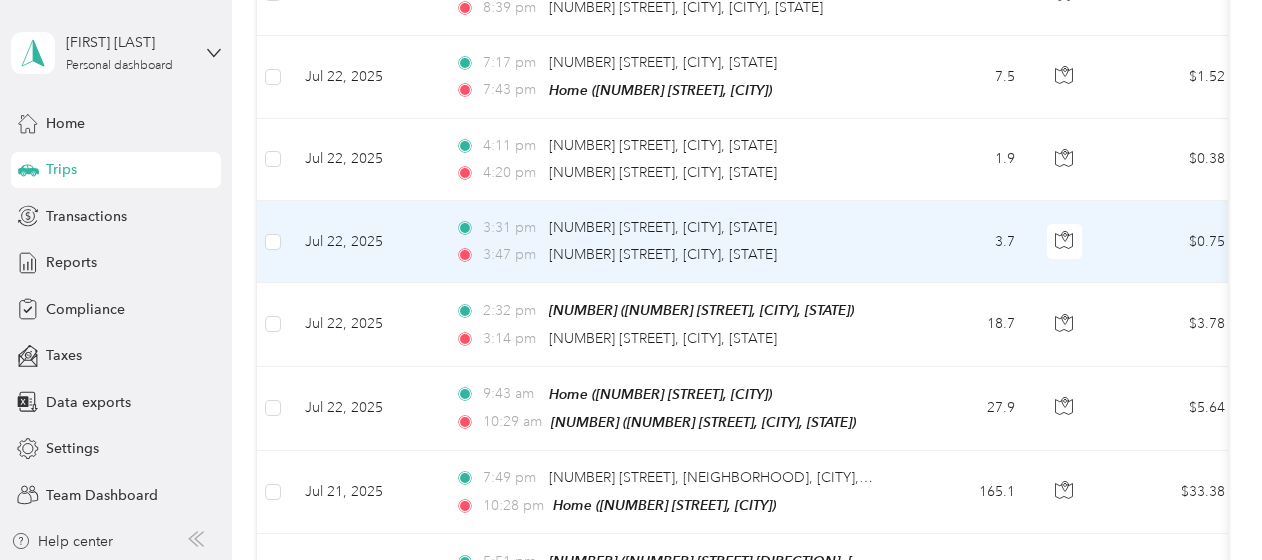 scroll, scrollTop: 700, scrollLeft: 0, axis: vertical 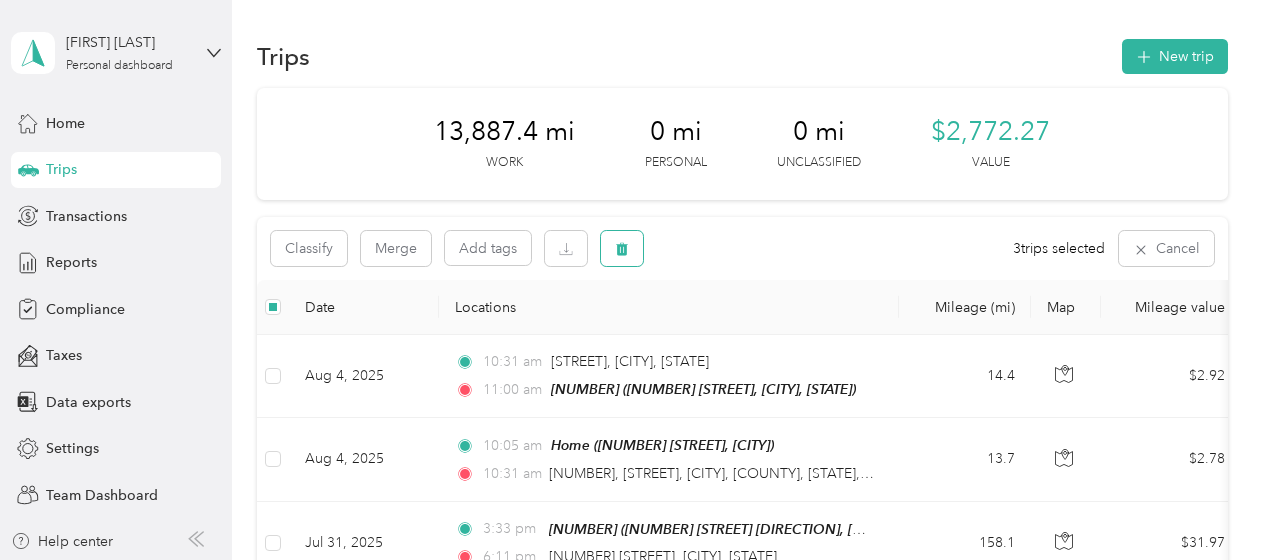 click 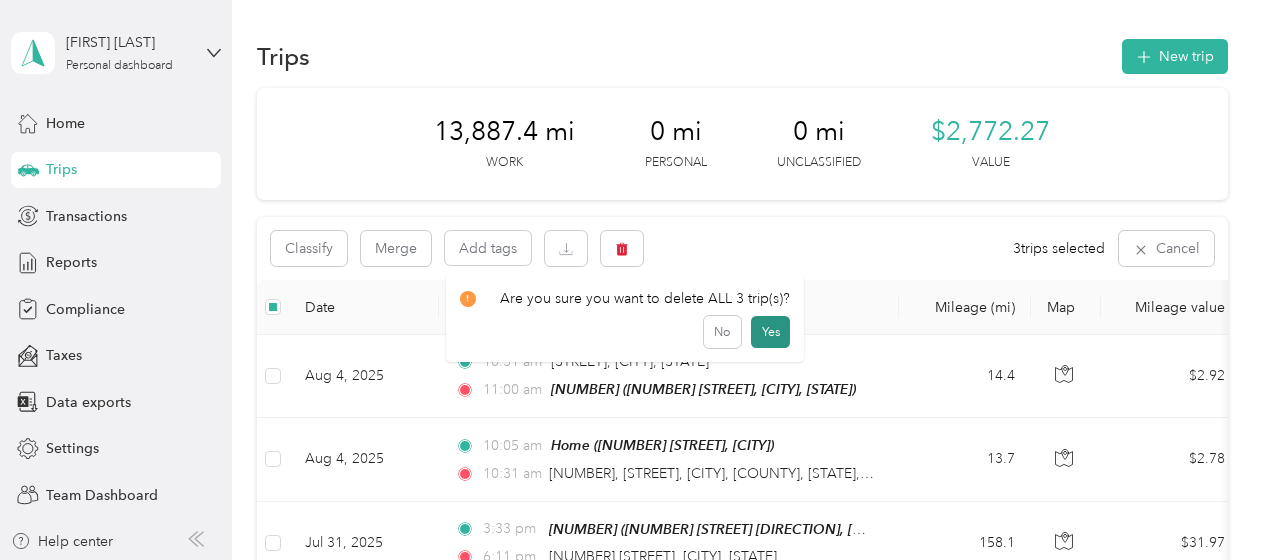 click on "Yes" at bounding box center [770, 332] 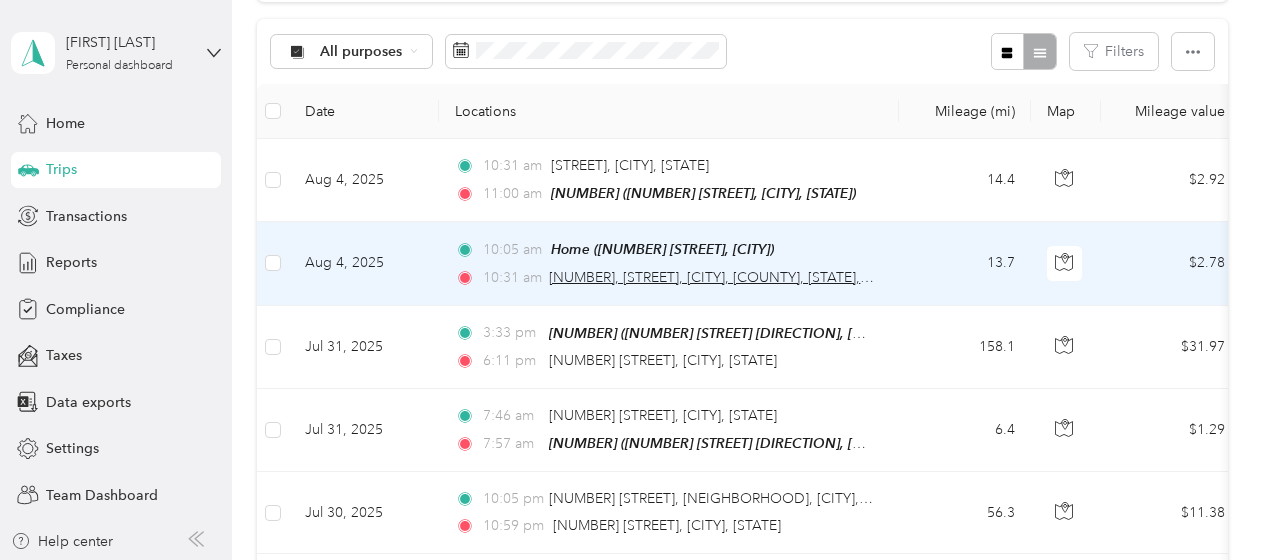 scroll, scrollTop: 100, scrollLeft: 0, axis: vertical 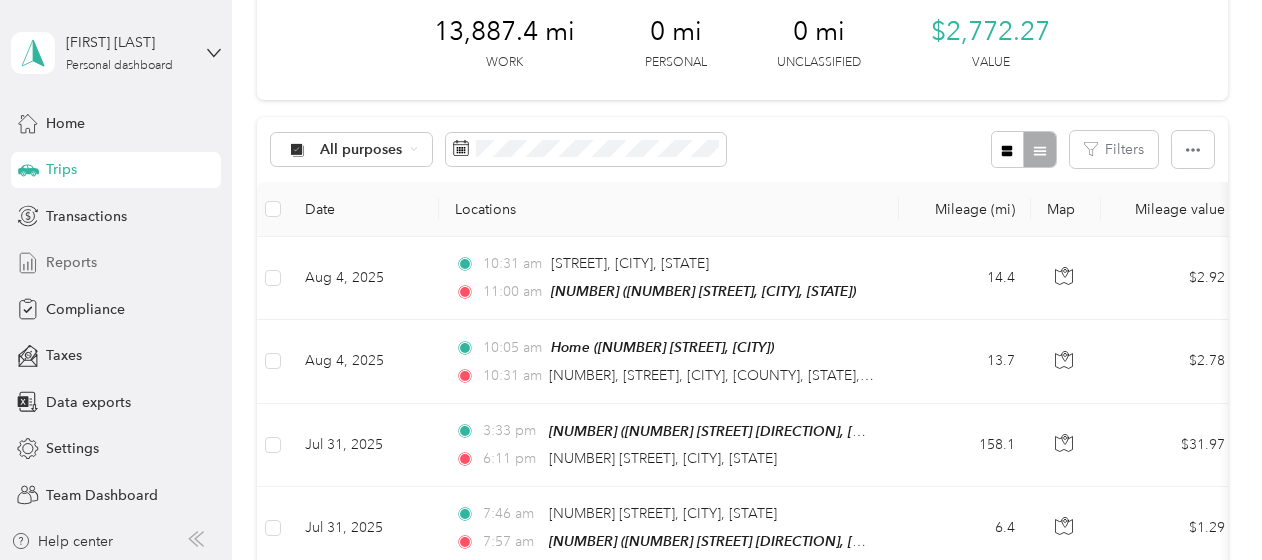click on "Reports" at bounding box center [71, 262] 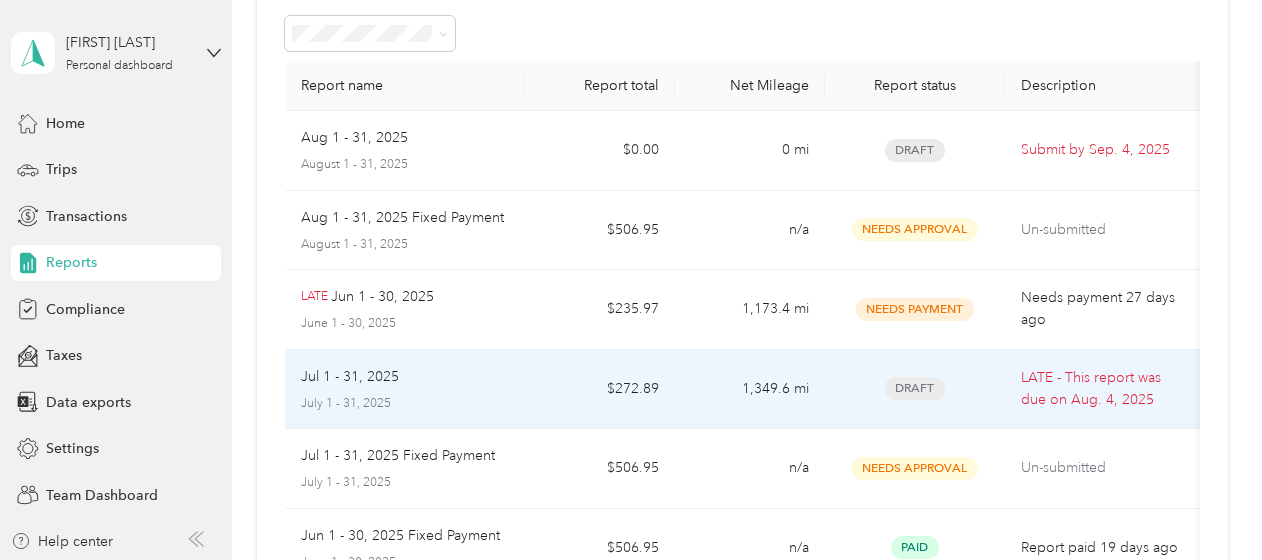 click on "LATE - This report was due on [DATE]" at bounding box center (1105, 390) 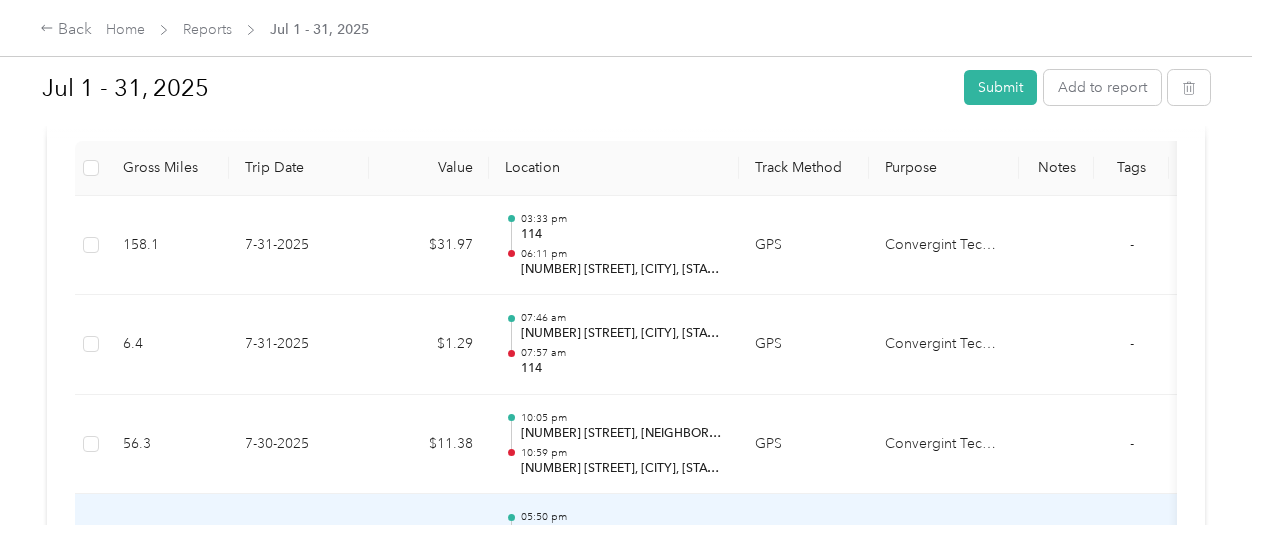 scroll, scrollTop: 500, scrollLeft: 0, axis: vertical 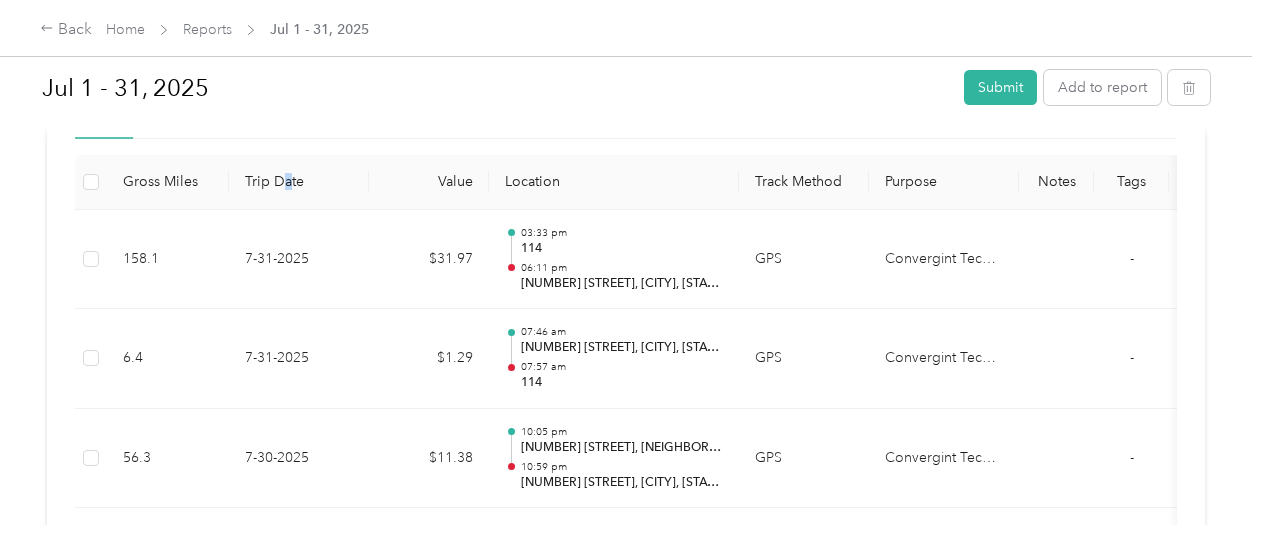 click on "Trip Date" at bounding box center [299, 182] 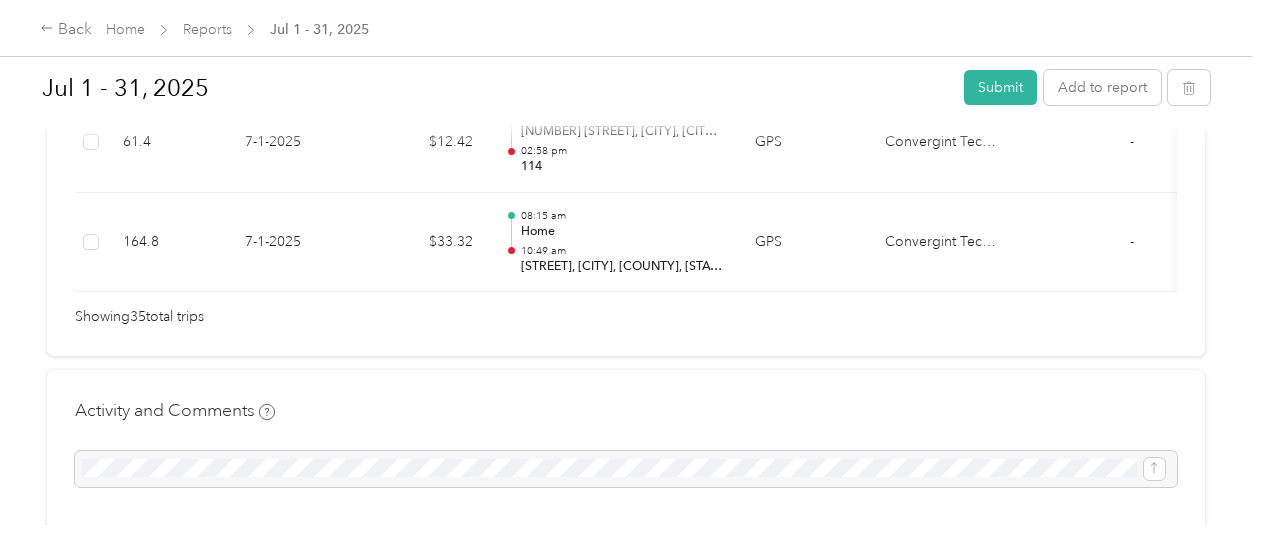 scroll, scrollTop: 3992, scrollLeft: 0, axis: vertical 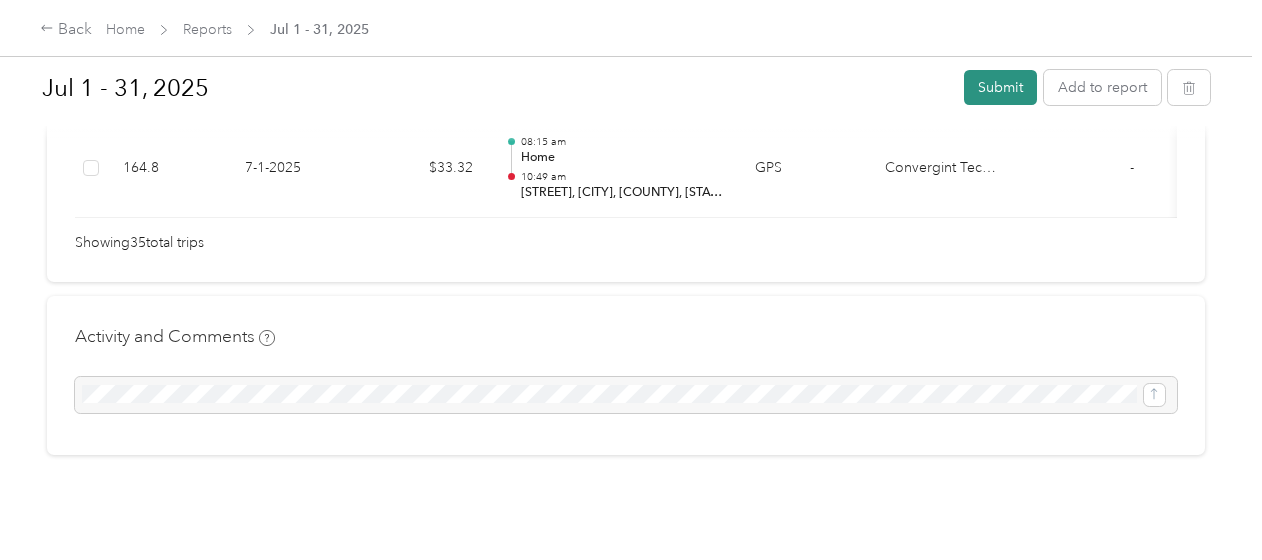 click on "Submit" at bounding box center (1000, 87) 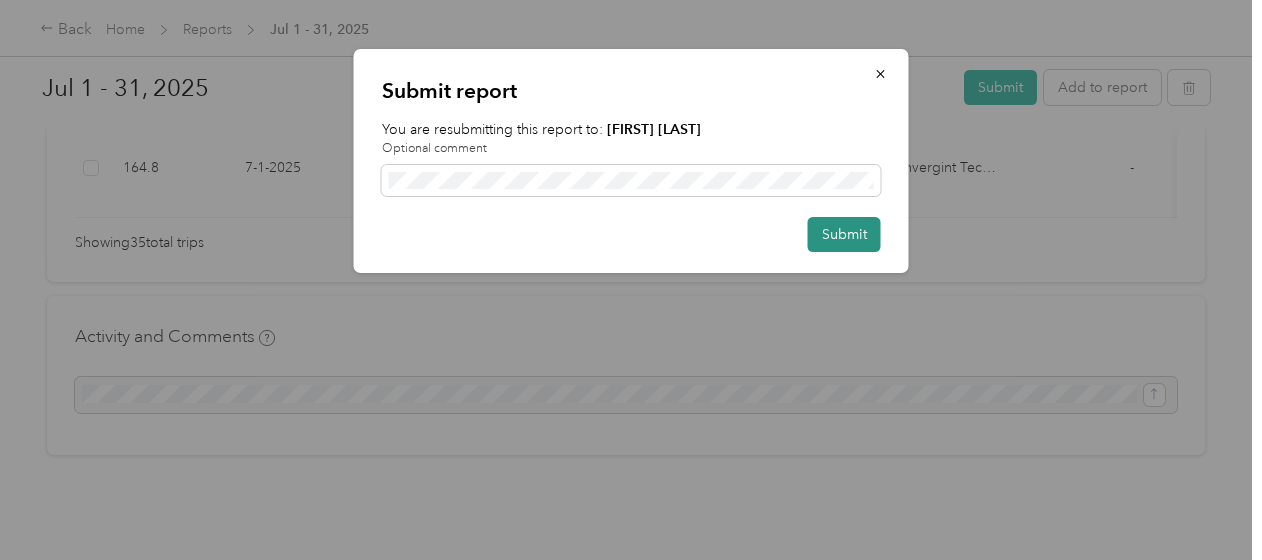 click on "Submit" at bounding box center [844, 234] 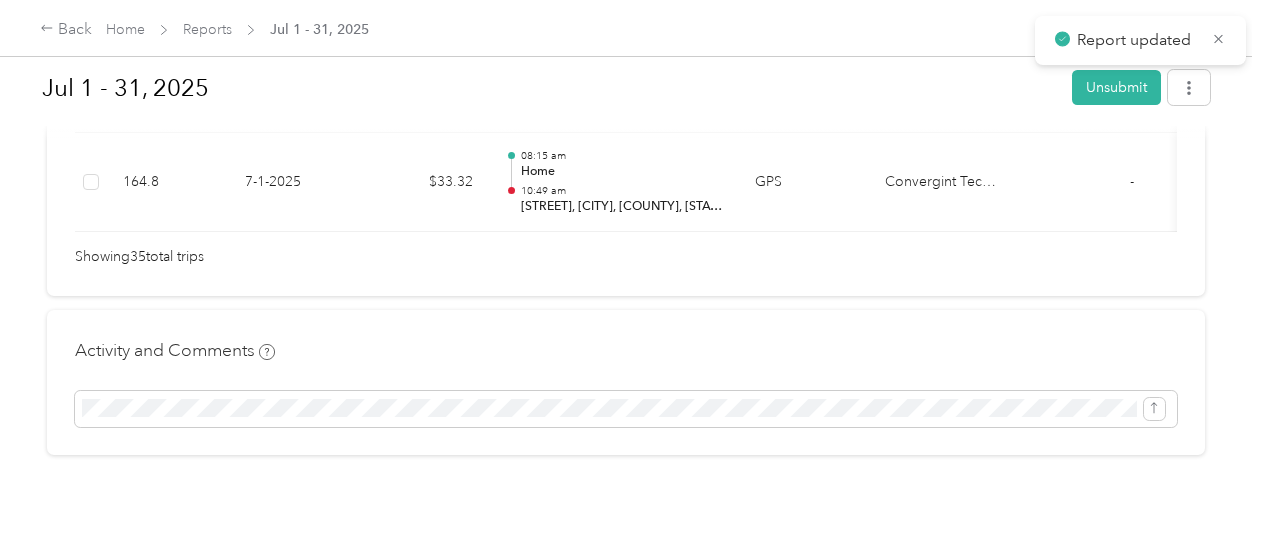 scroll, scrollTop: 3992, scrollLeft: 0, axis: vertical 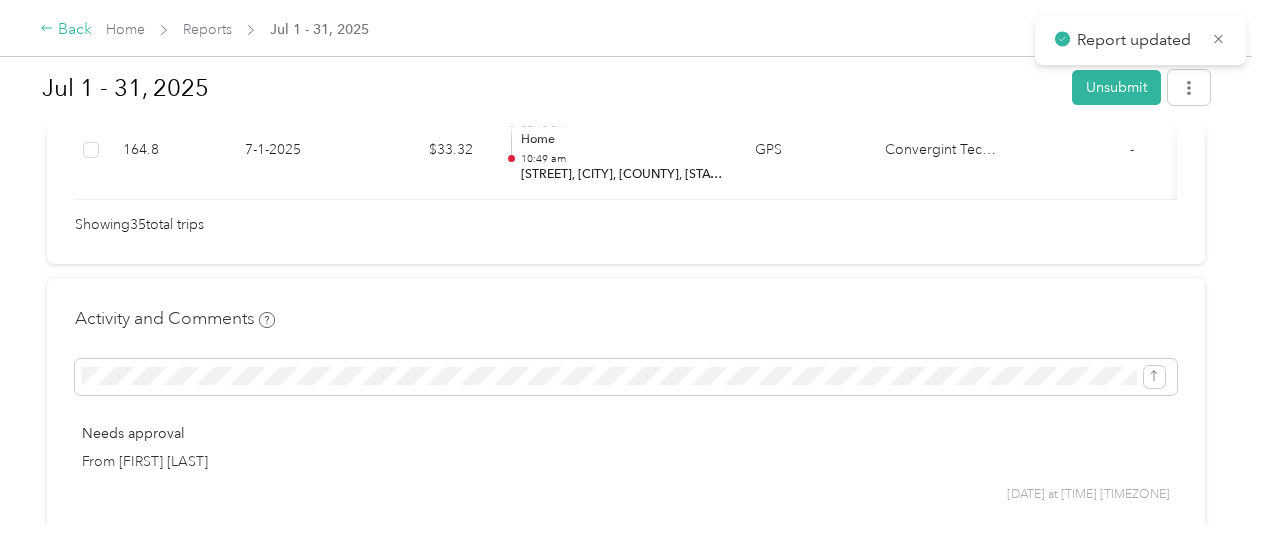 click on "Back" at bounding box center [66, 30] 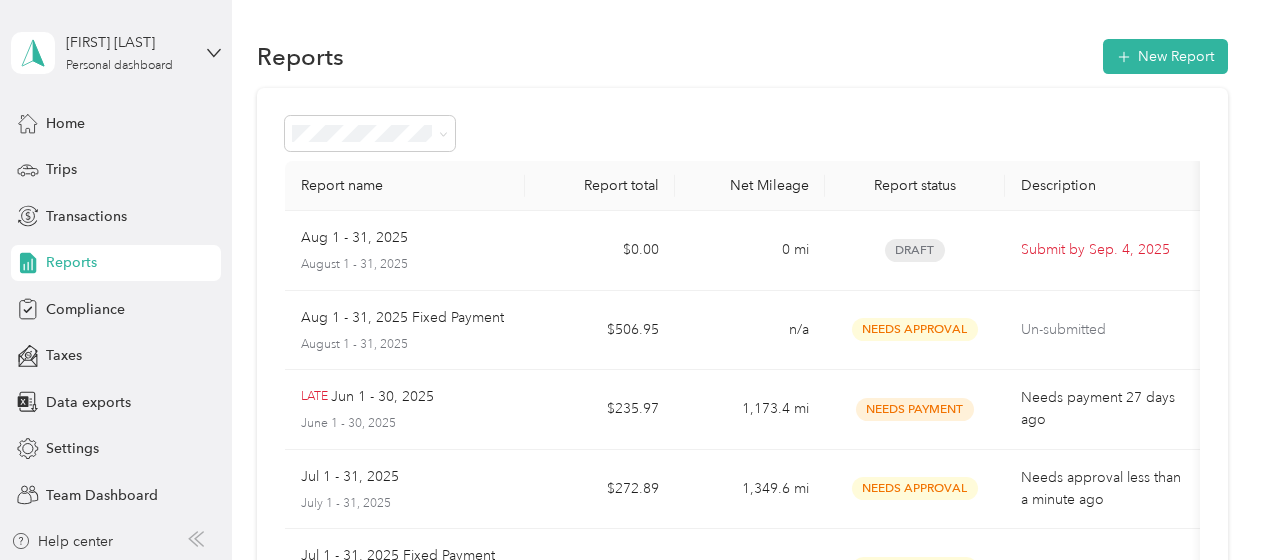 click on "Reports" at bounding box center (71, 262) 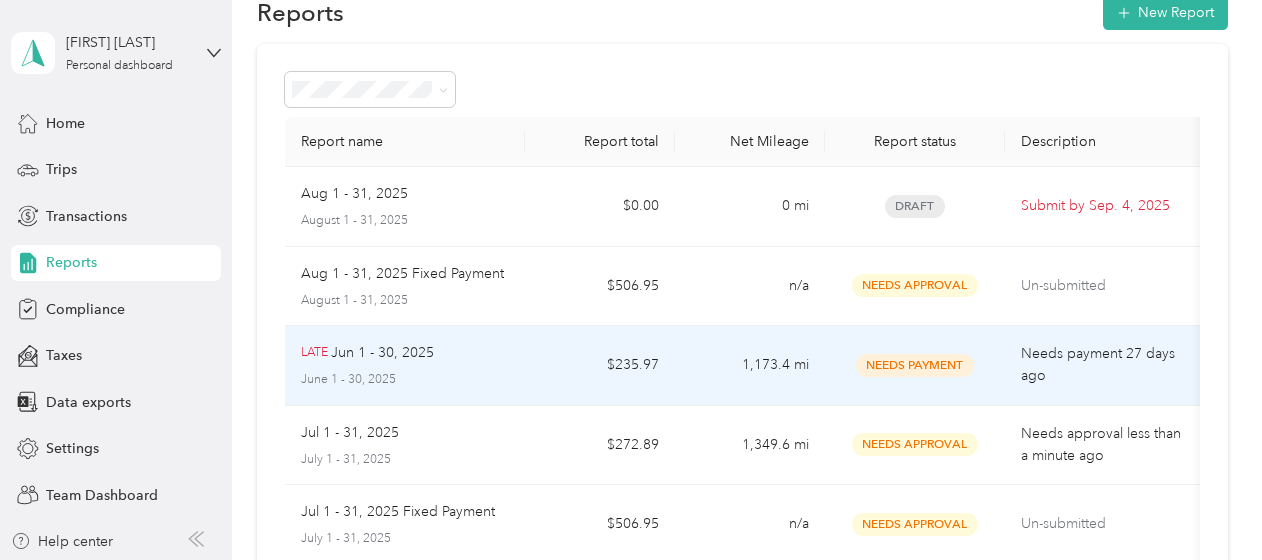 scroll, scrollTop: 0, scrollLeft: 0, axis: both 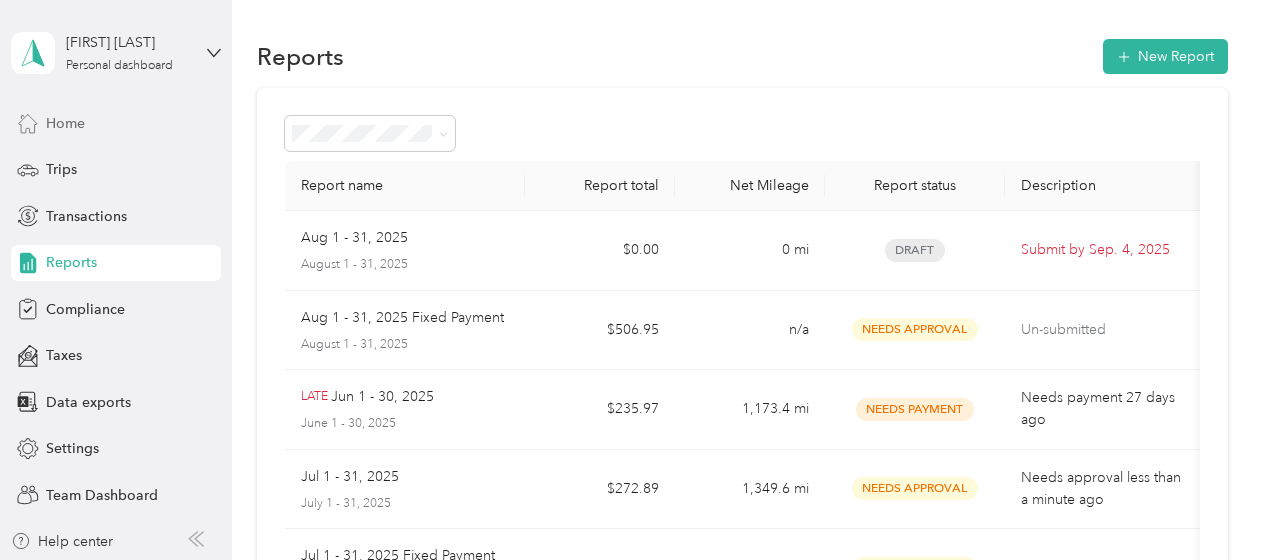 click on "Home" at bounding box center (65, 123) 